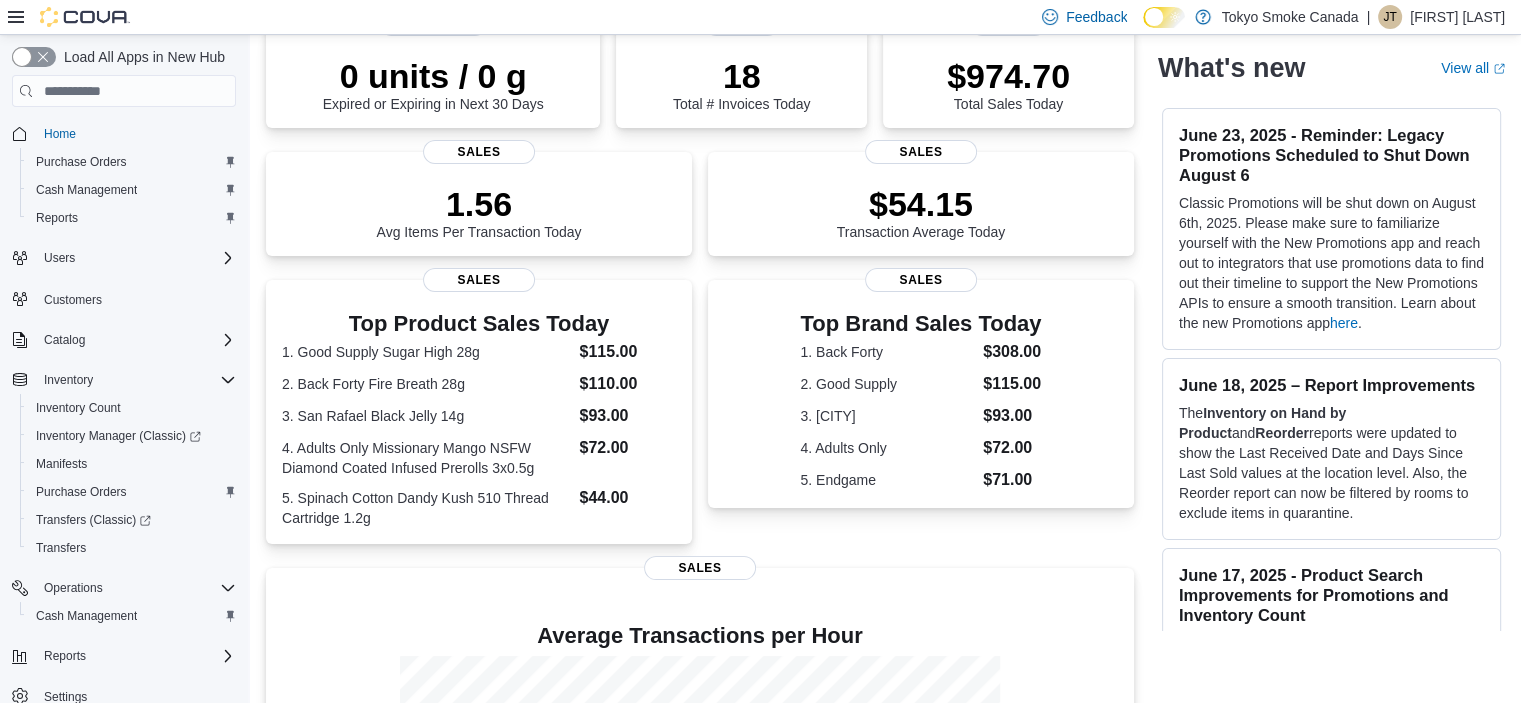scroll, scrollTop: 0, scrollLeft: 0, axis: both 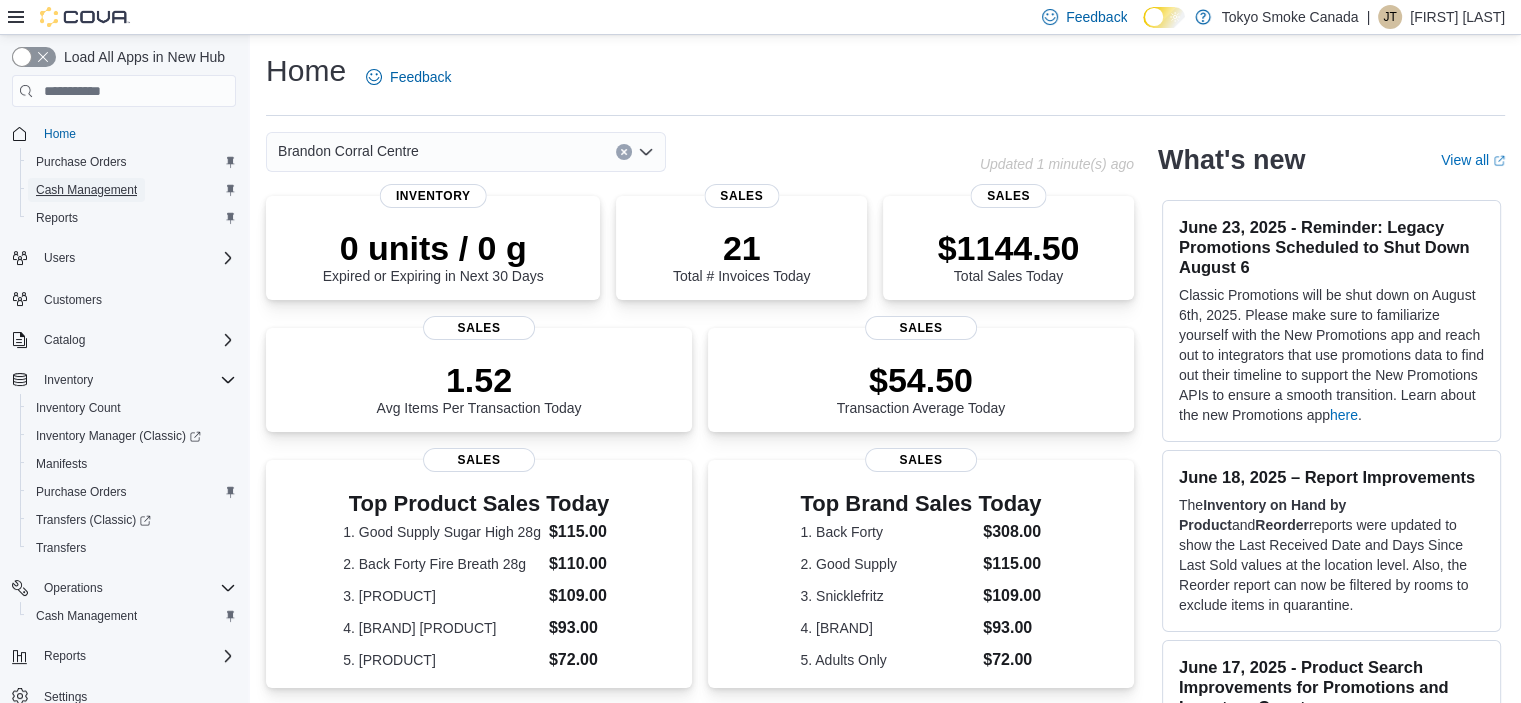click on "Cash Management" at bounding box center [86, 190] 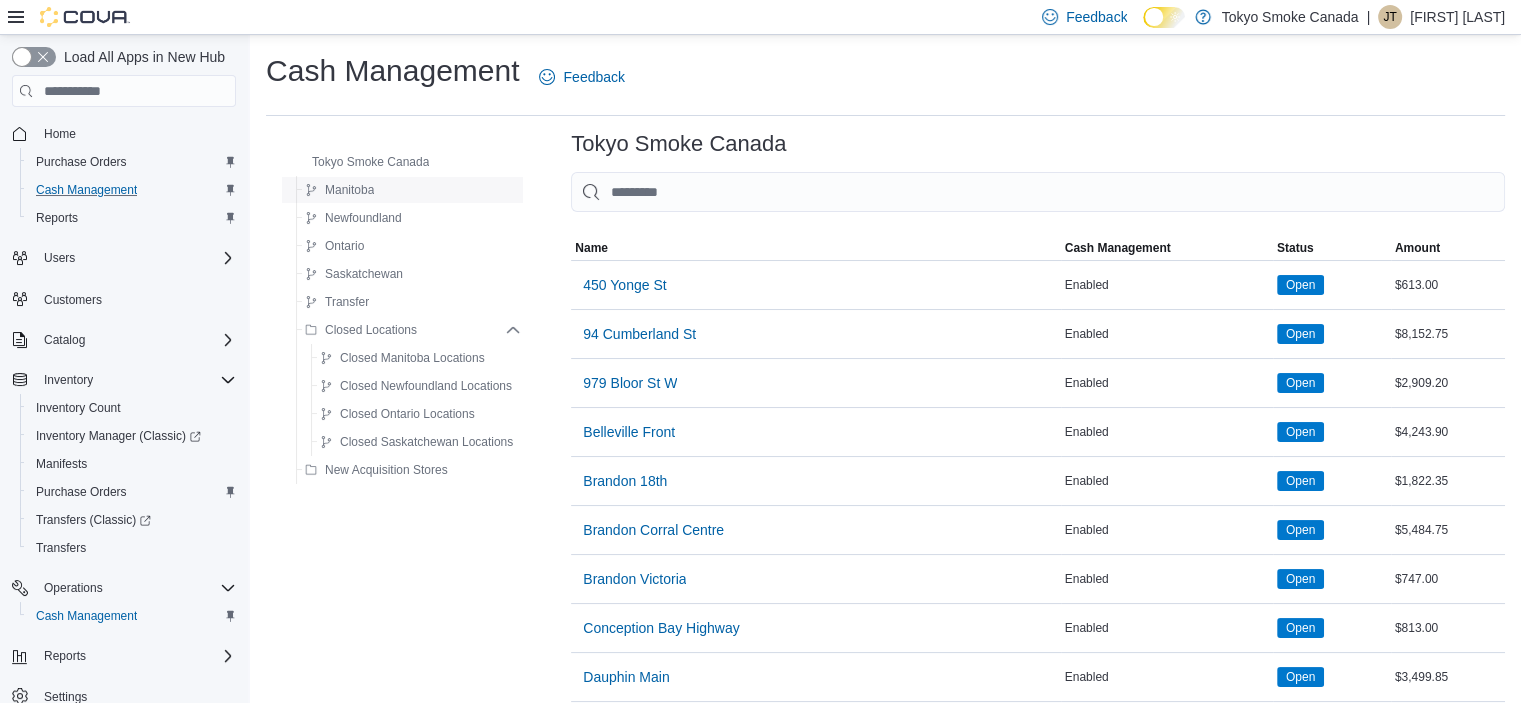 click on "Manitoba" at bounding box center [409, 190] 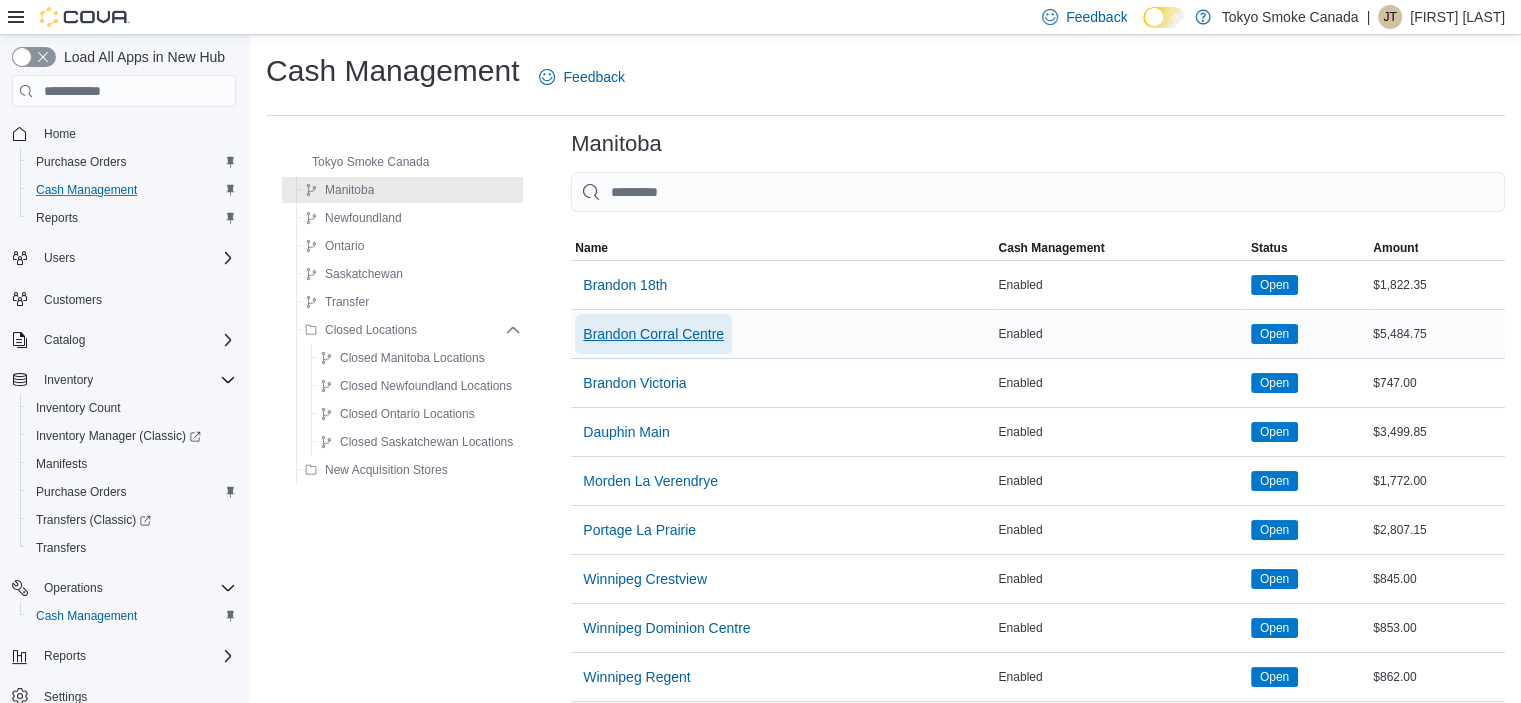 click on "Brandon Corral Centre" at bounding box center [653, 334] 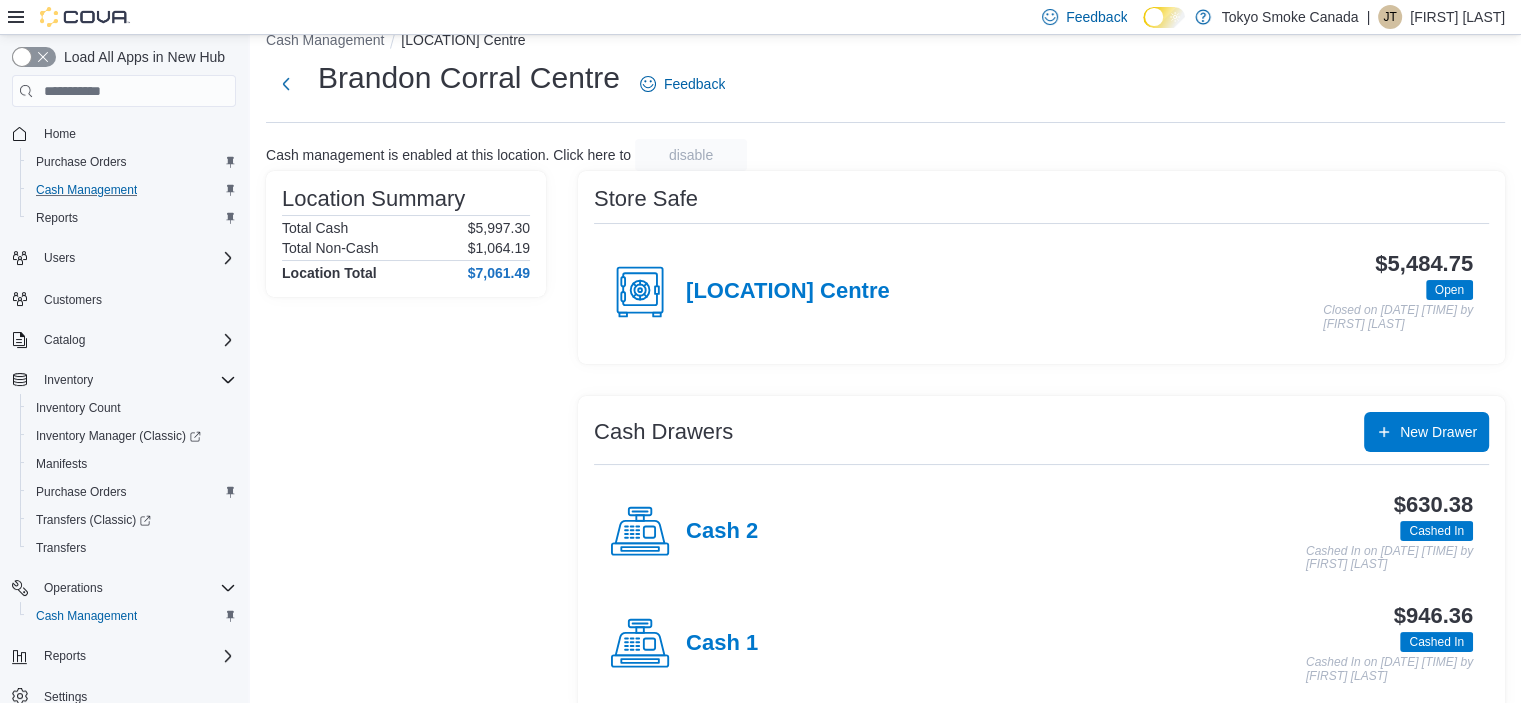 scroll, scrollTop: 56, scrollLeft: 0, axis: vertical 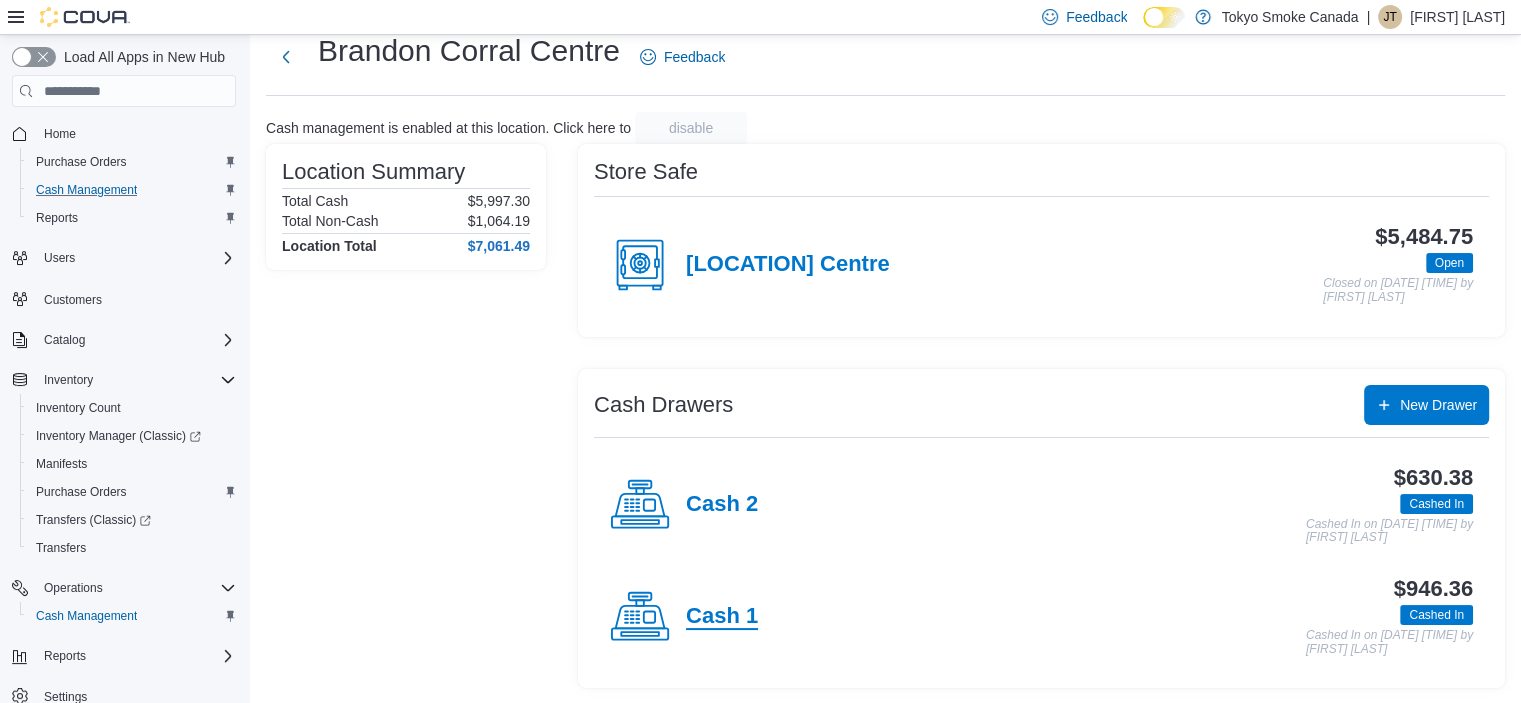 click on "Cash 1" at bounding box center (722, 617) 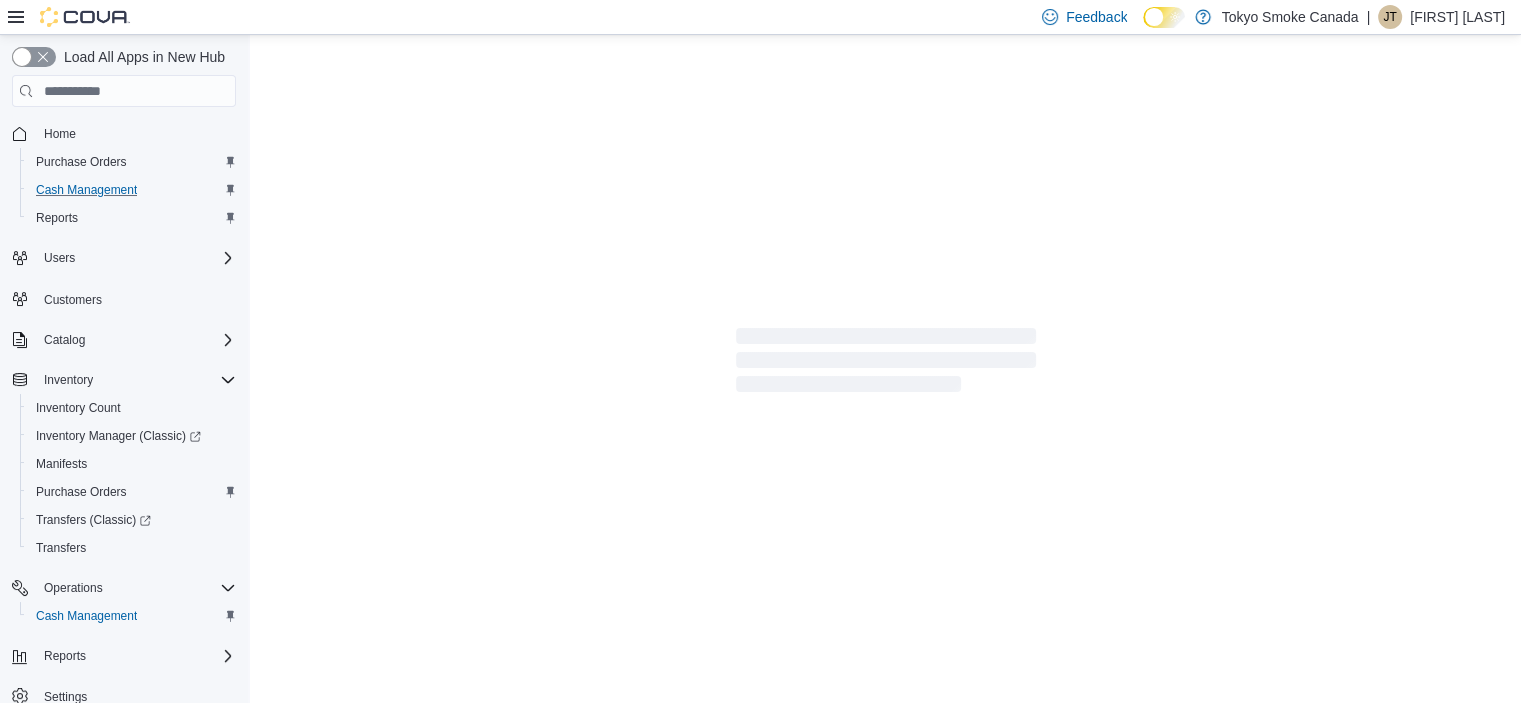 scroll, scrollTop: 0, scrollLeft: 0, axis: both 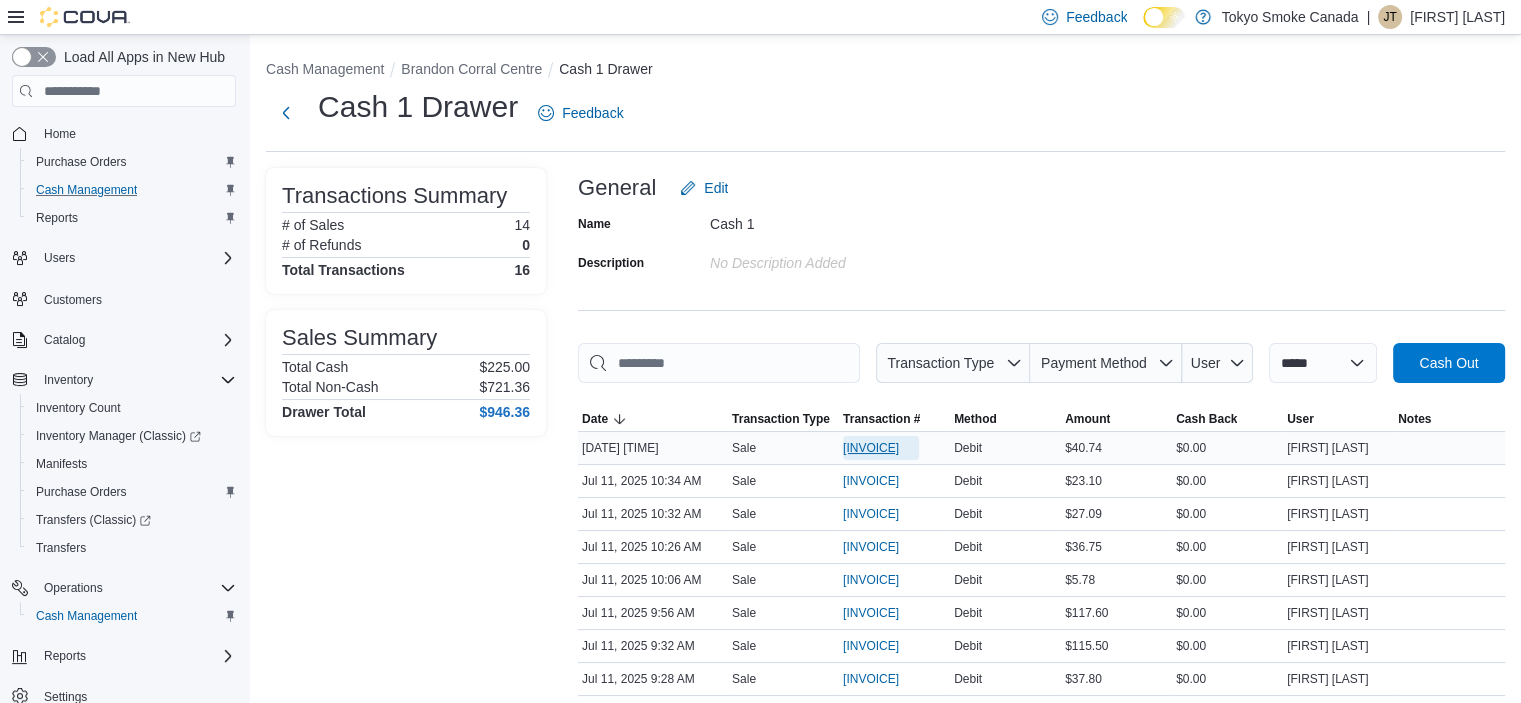click on "IN7JGD-6457808" at bounding box center (881, 448) 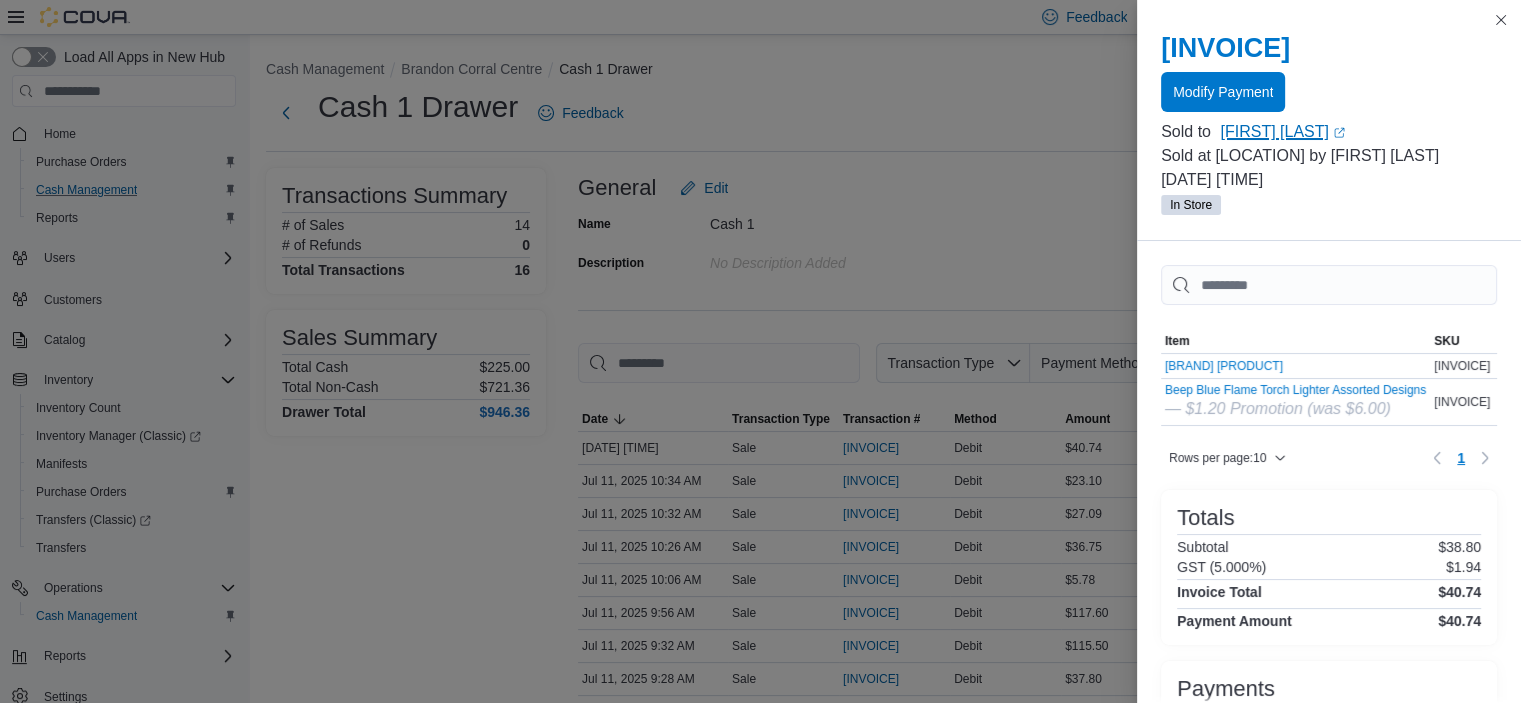 click on "Connor Huberdeau (opens in a new tab or window)" at bounding box center [1358, 132] 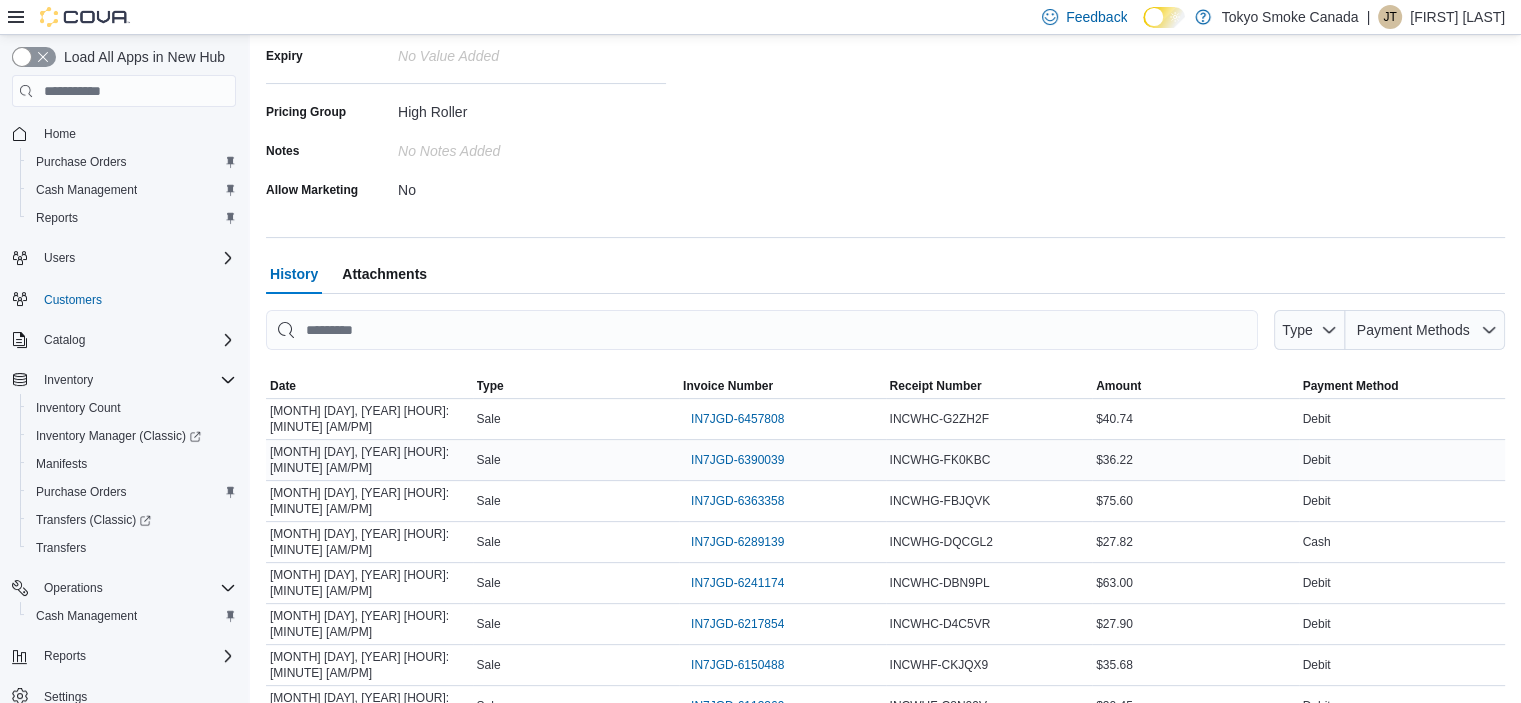 scroll, scrollTop: 500, scrollLeft: 0, axis: vertical 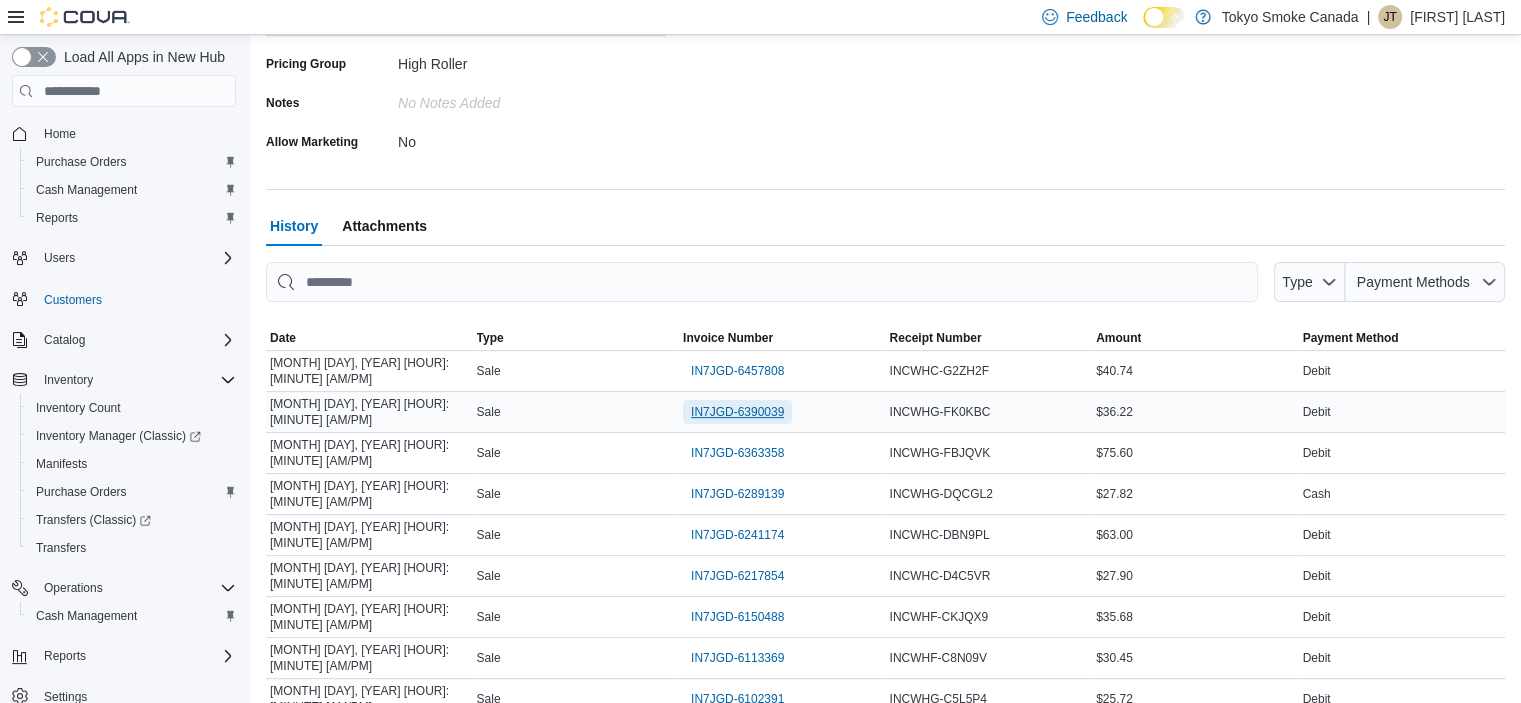 click on "IN7JGD-6390039" at bounding box center (737, 412) 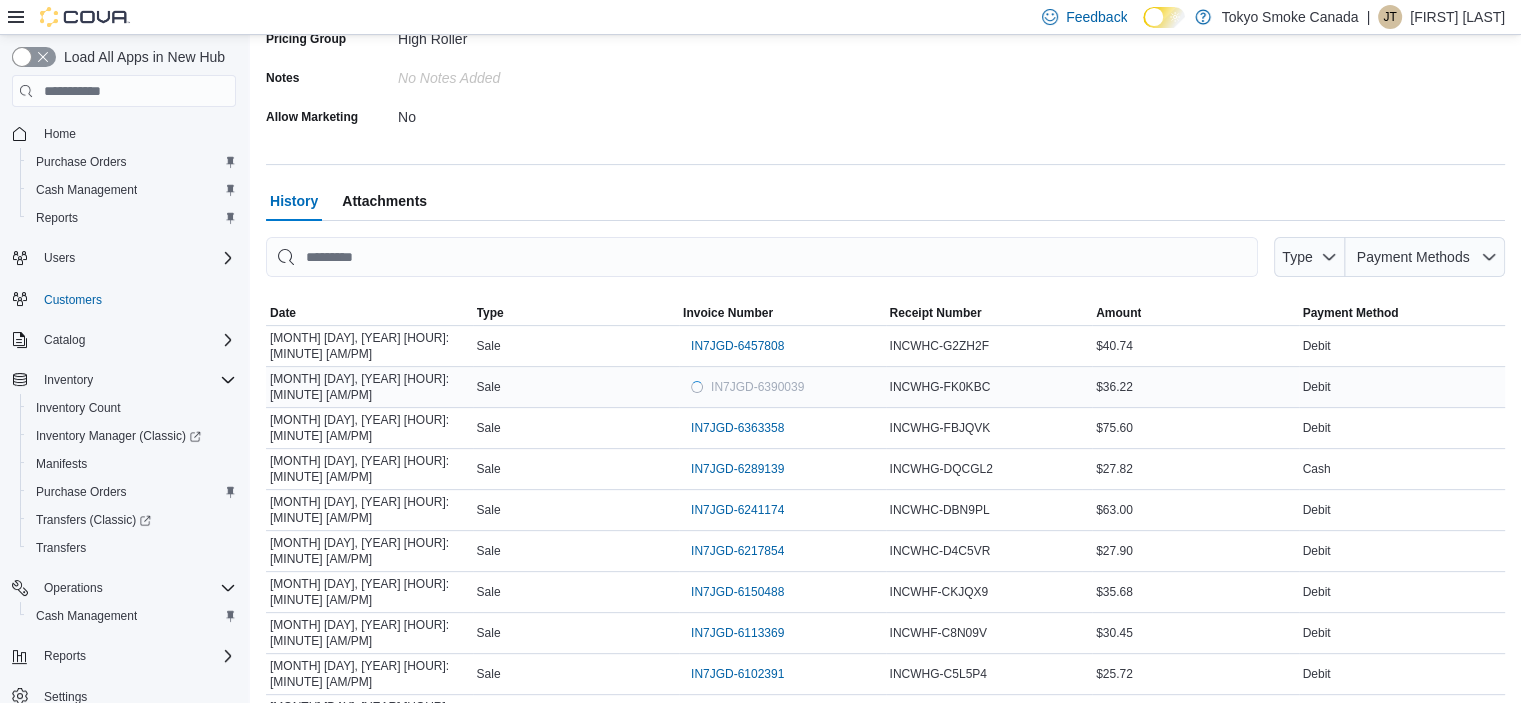 scroll, scrollTop: 539, scrollLeft: 0, axis: vertical 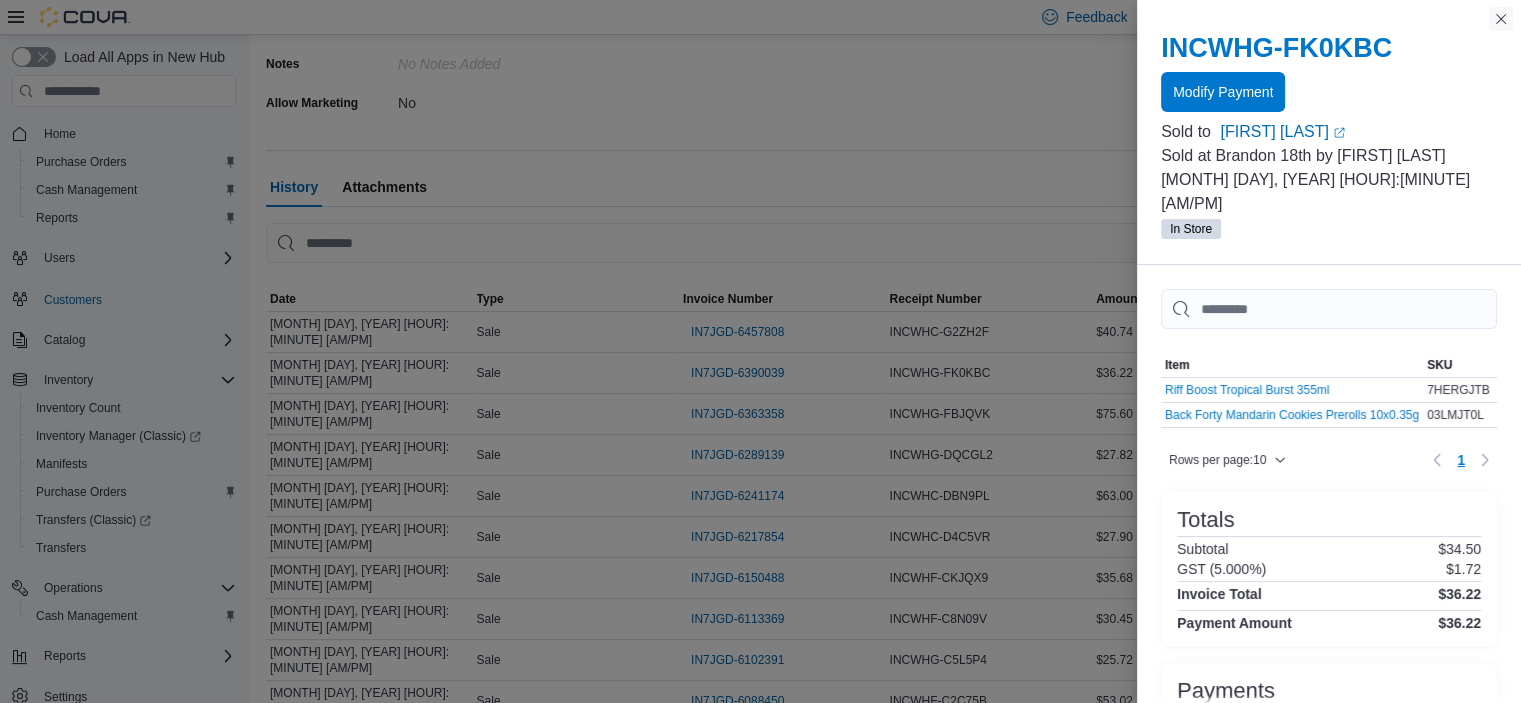click at bounding box center [1501, 19] 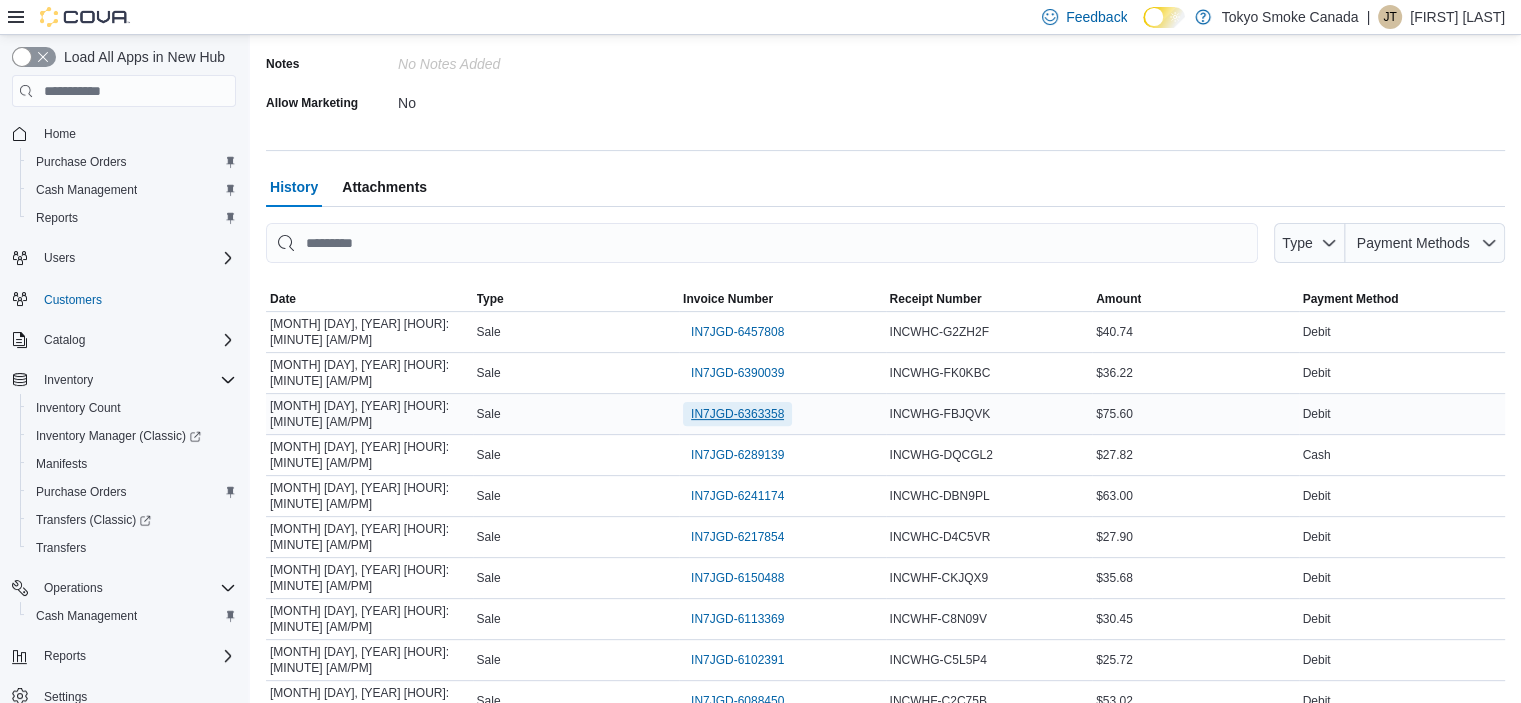 click on "IN7JGD-6363358" at bounding box center [737, 414] 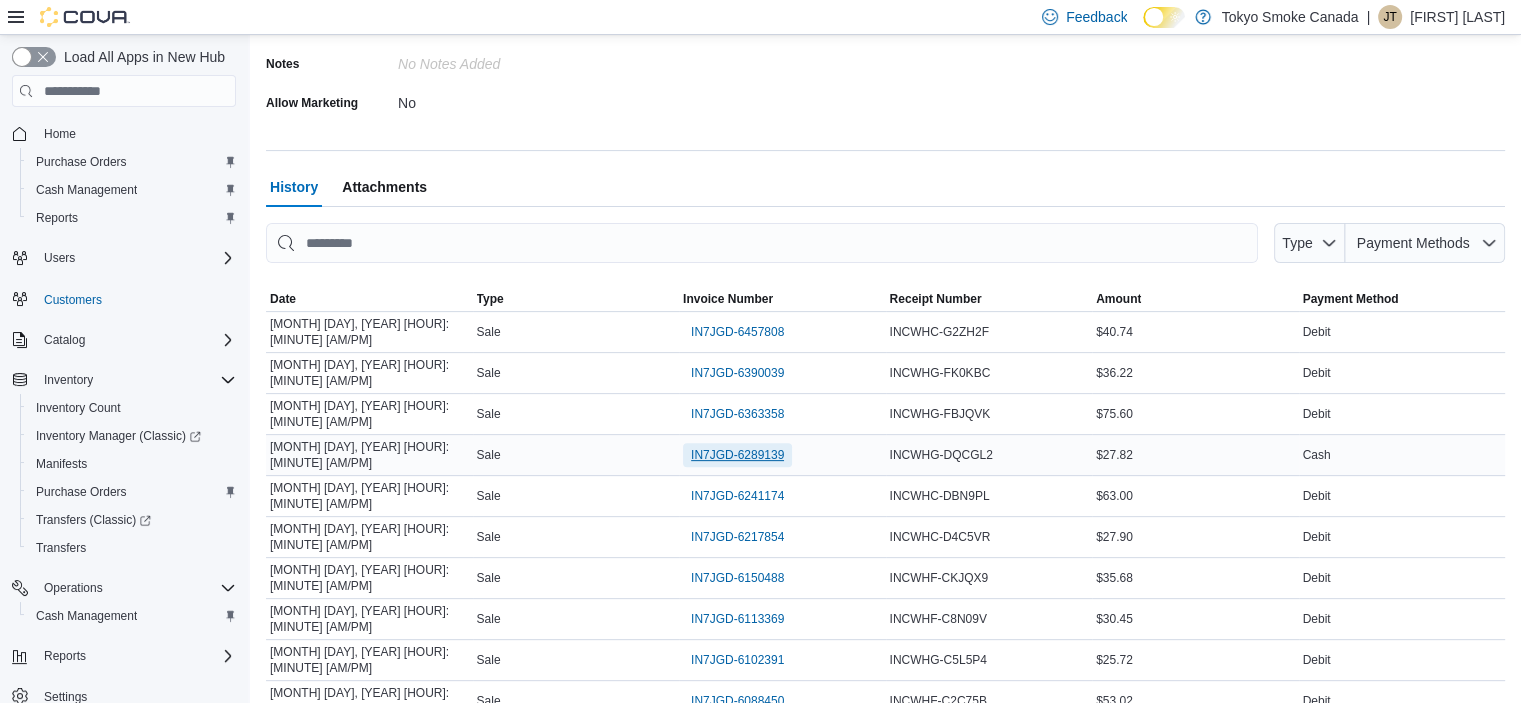 click on "IN7JGD-6289139" at bounding box center [737, 455] 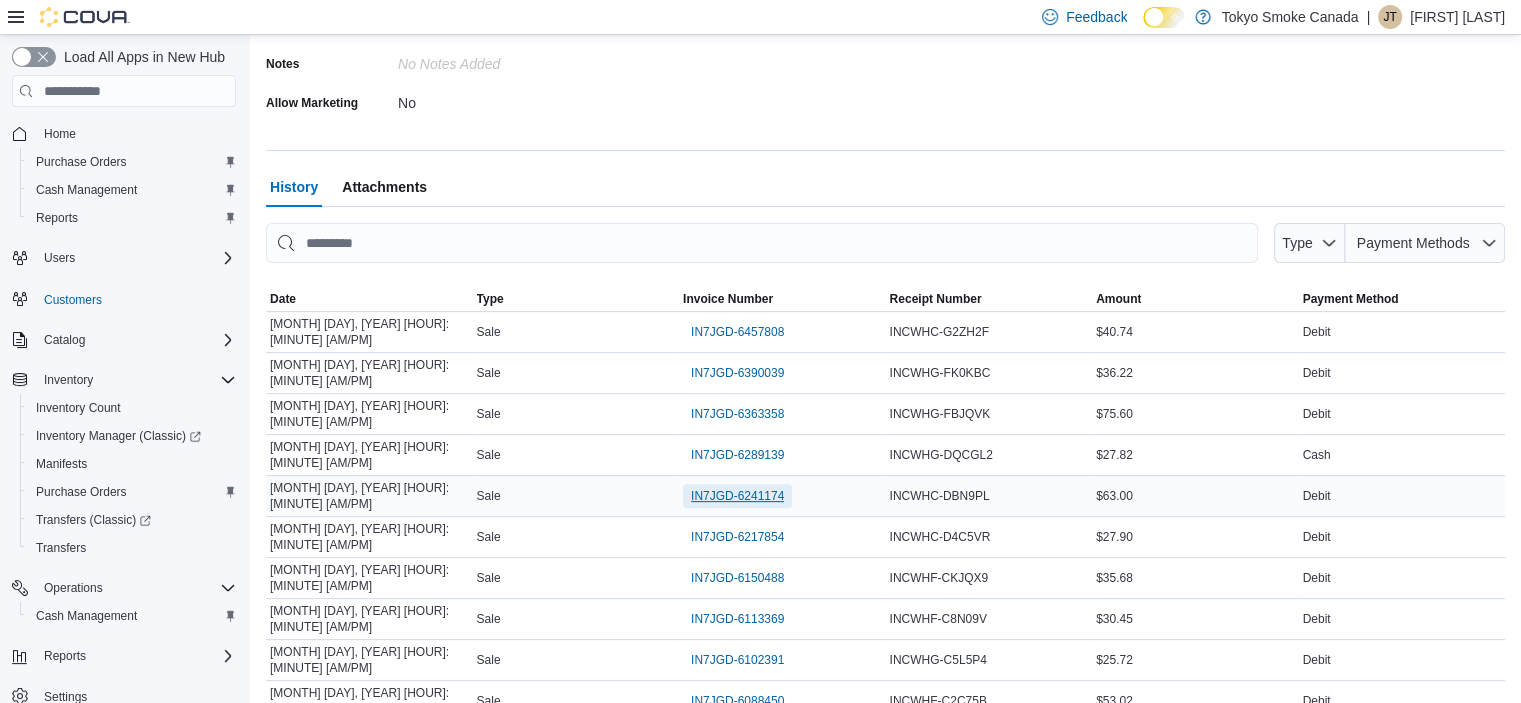 click on "IN7JGD-6241174" at bounding box center (737, 496) 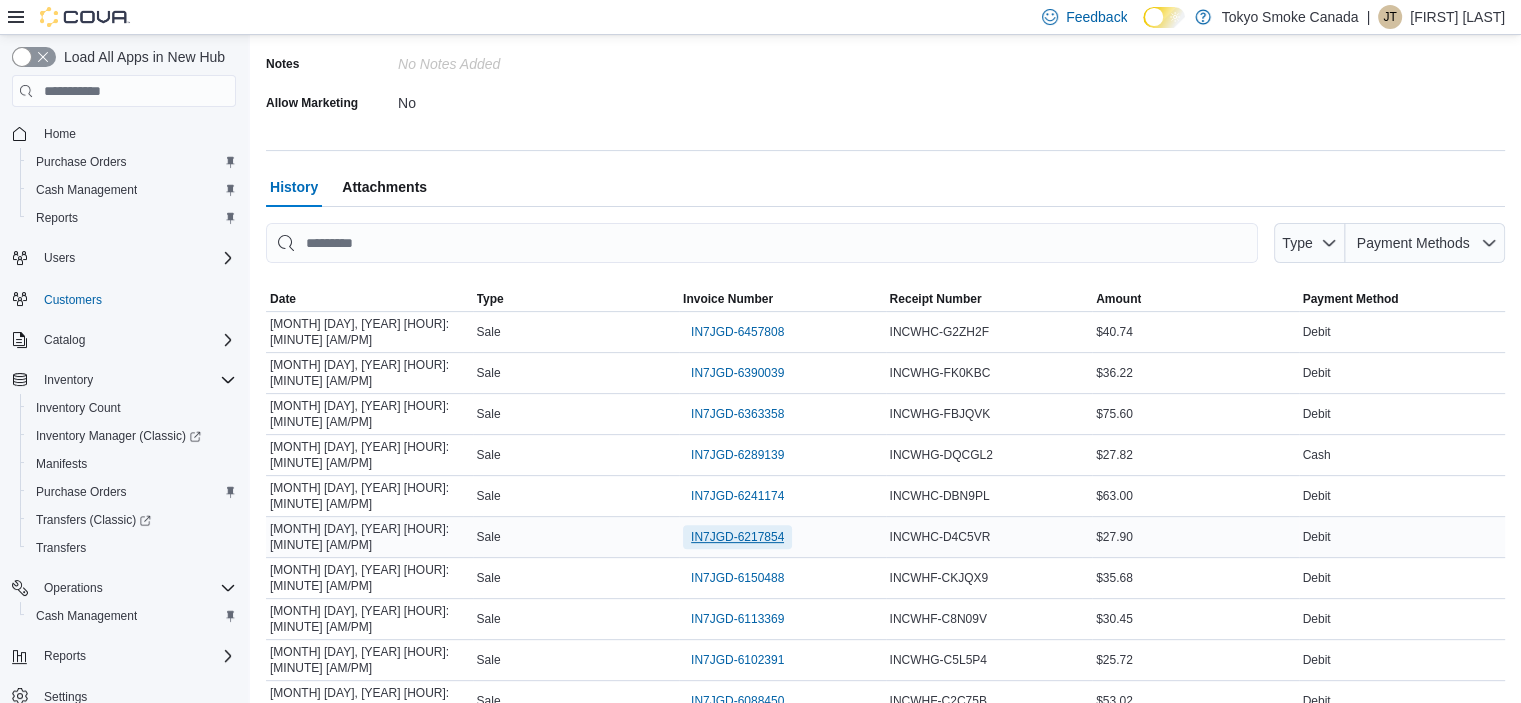 click on "IN7JGD-6217854" at bounding box center [737, 537] 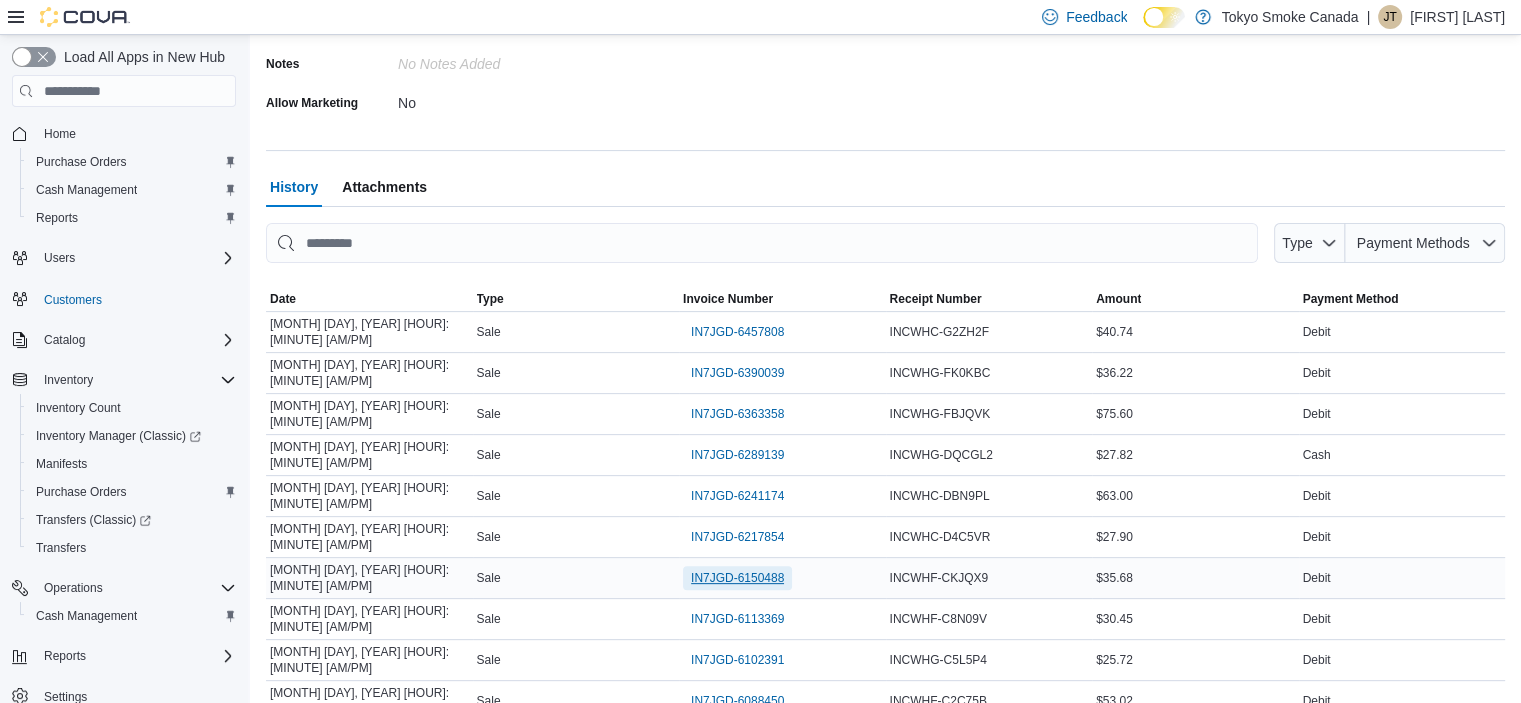 click on "IN7JGD-6150488" at bounding box center [737, 578] 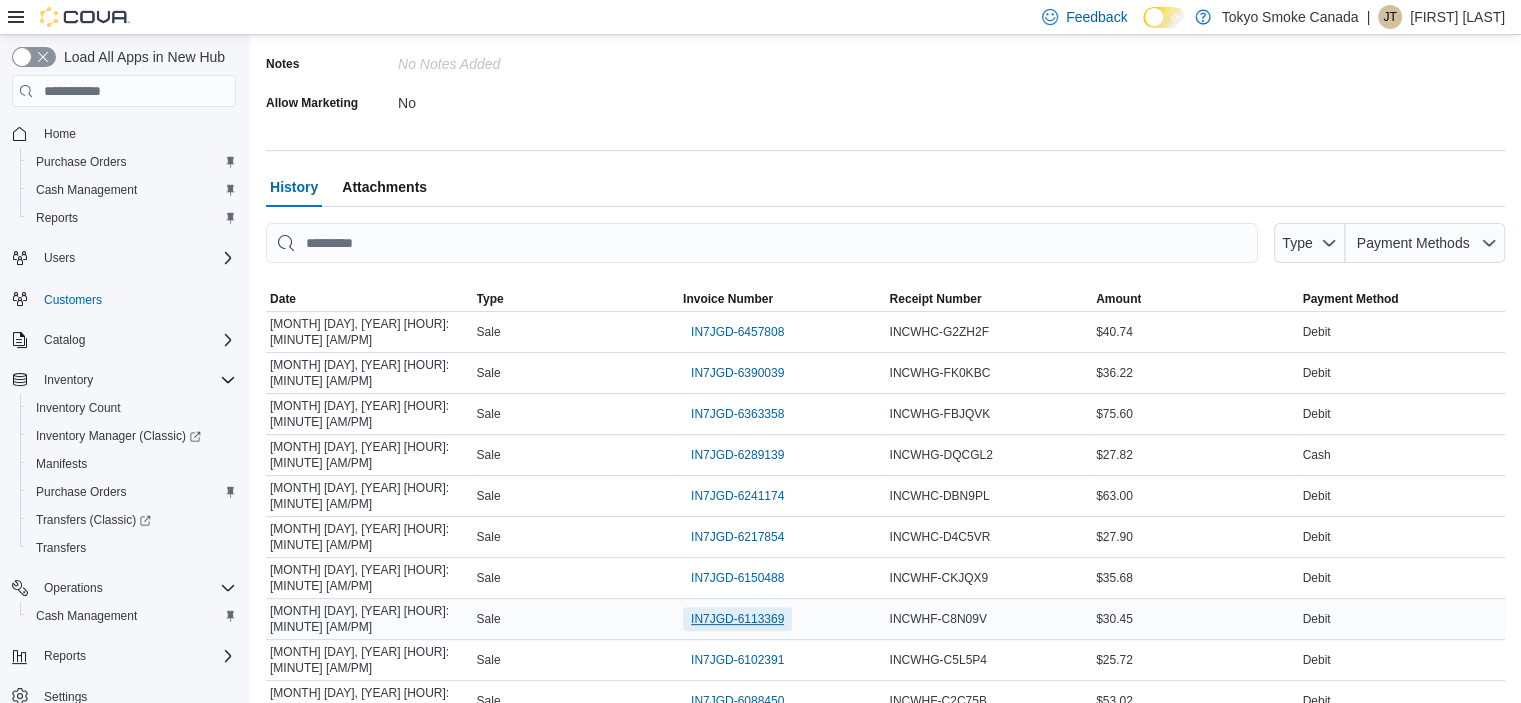 click on "IN7JGD-6113369" at bounding box center (737, 619) 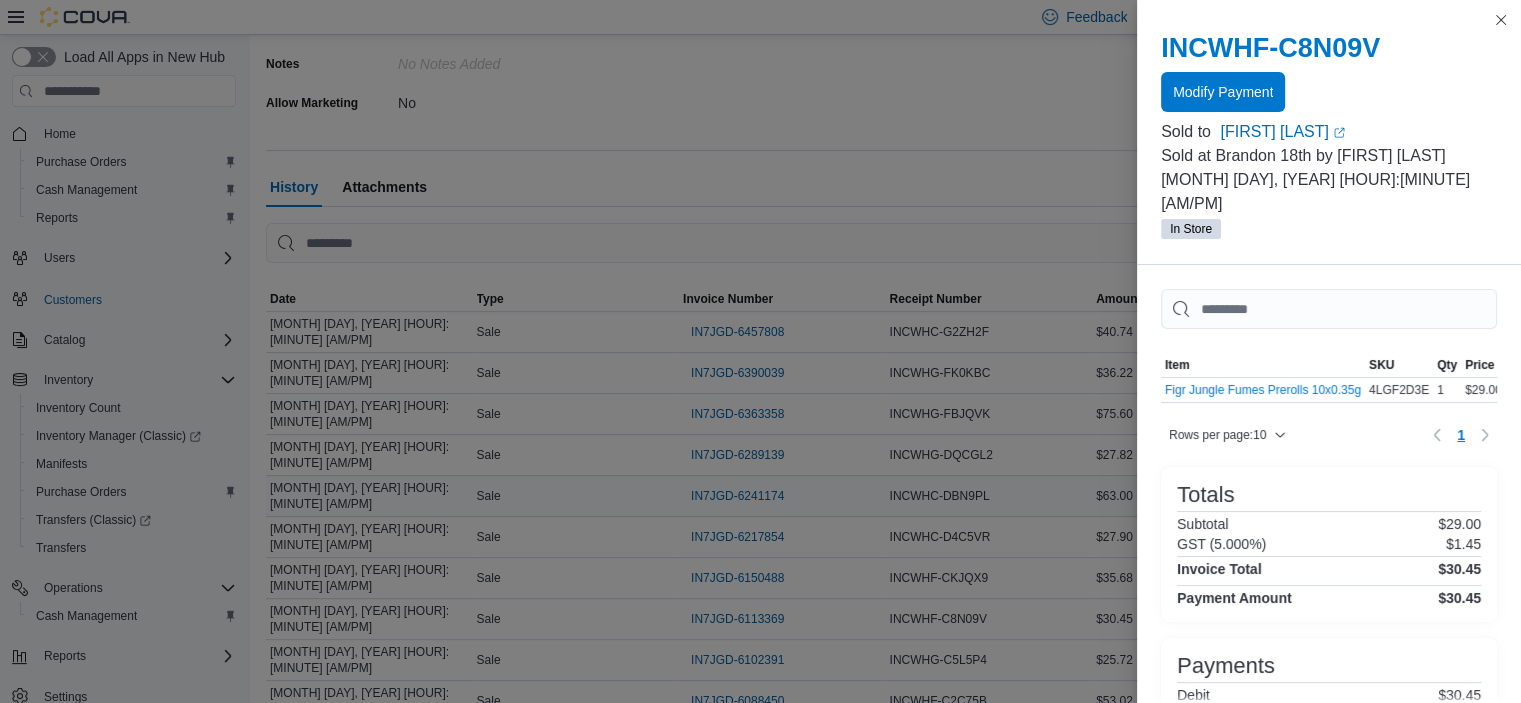 drag, startPoint x: 572, startPoint y: 438, endPoint x: 582, endPoint y: 443, distance: 11.18034 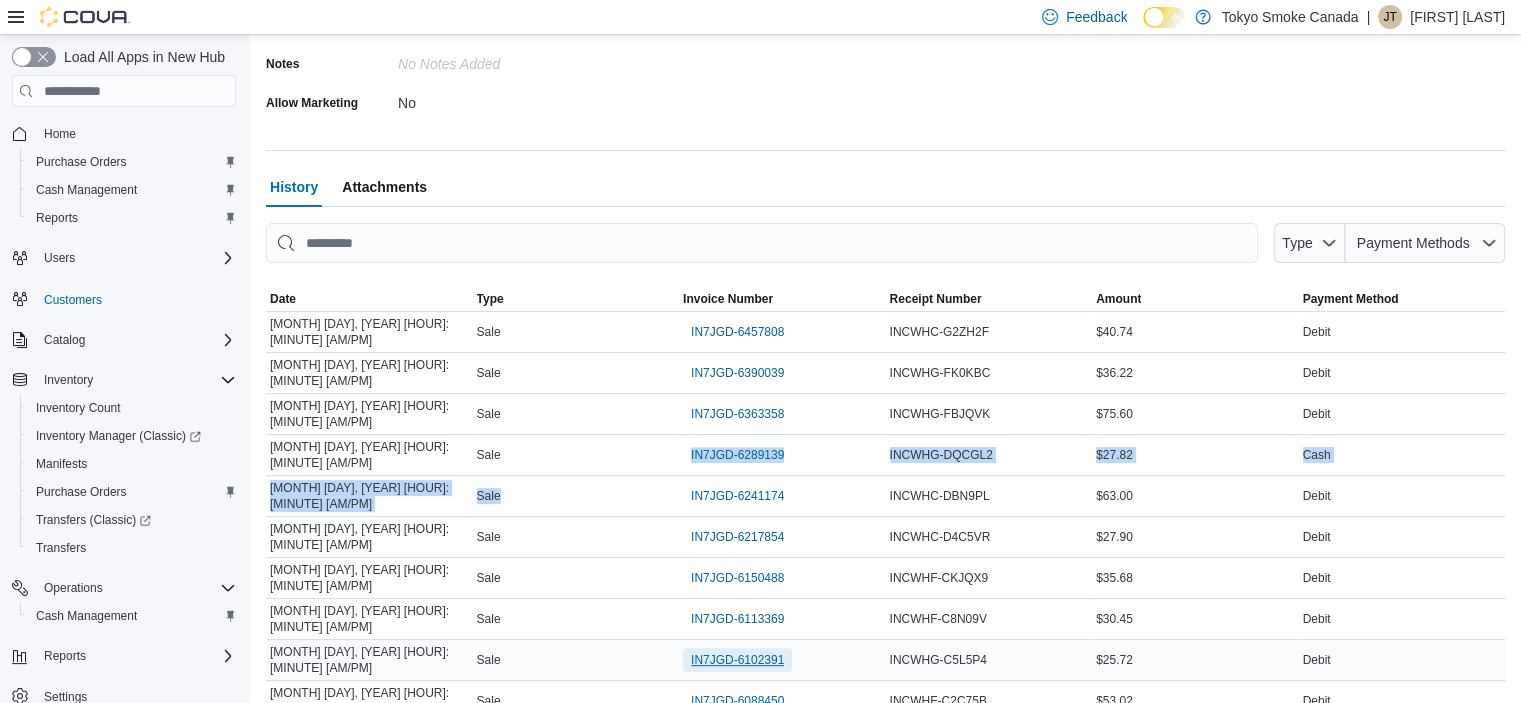 click on "IN7JGD-6102391" at bounding box center [737, 660] 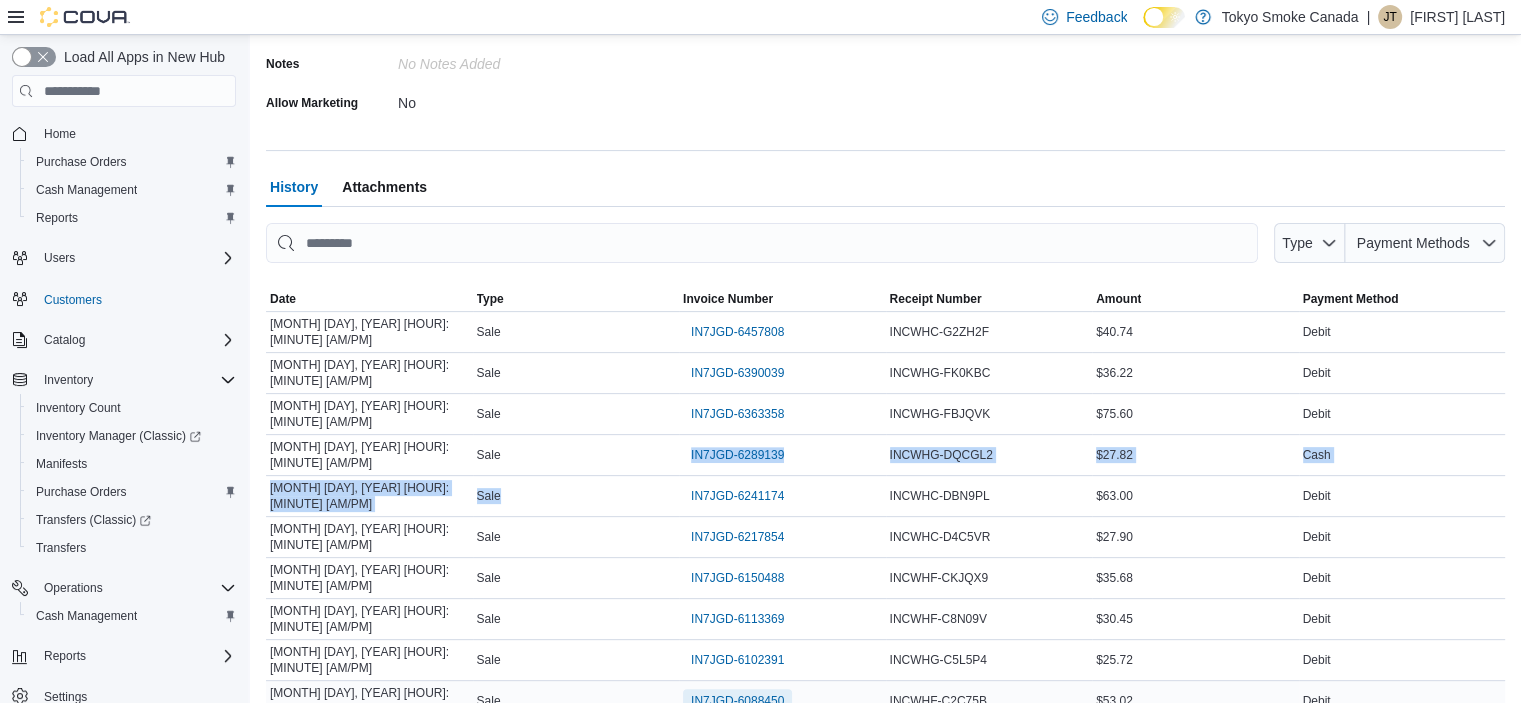 click on "IN7JGD-6088450" at bounding box center (737, 701) 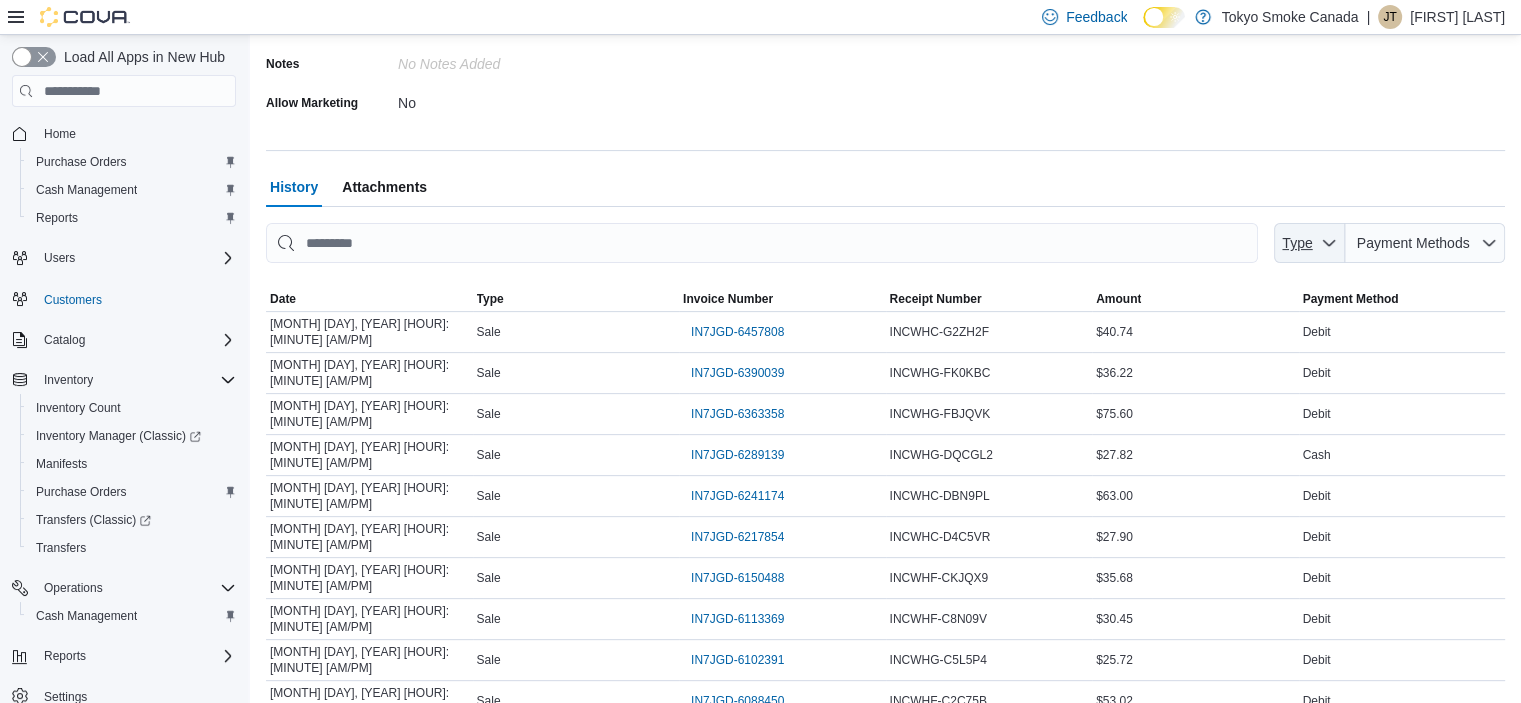 click on "Type" at bounding box center [1297, 243] 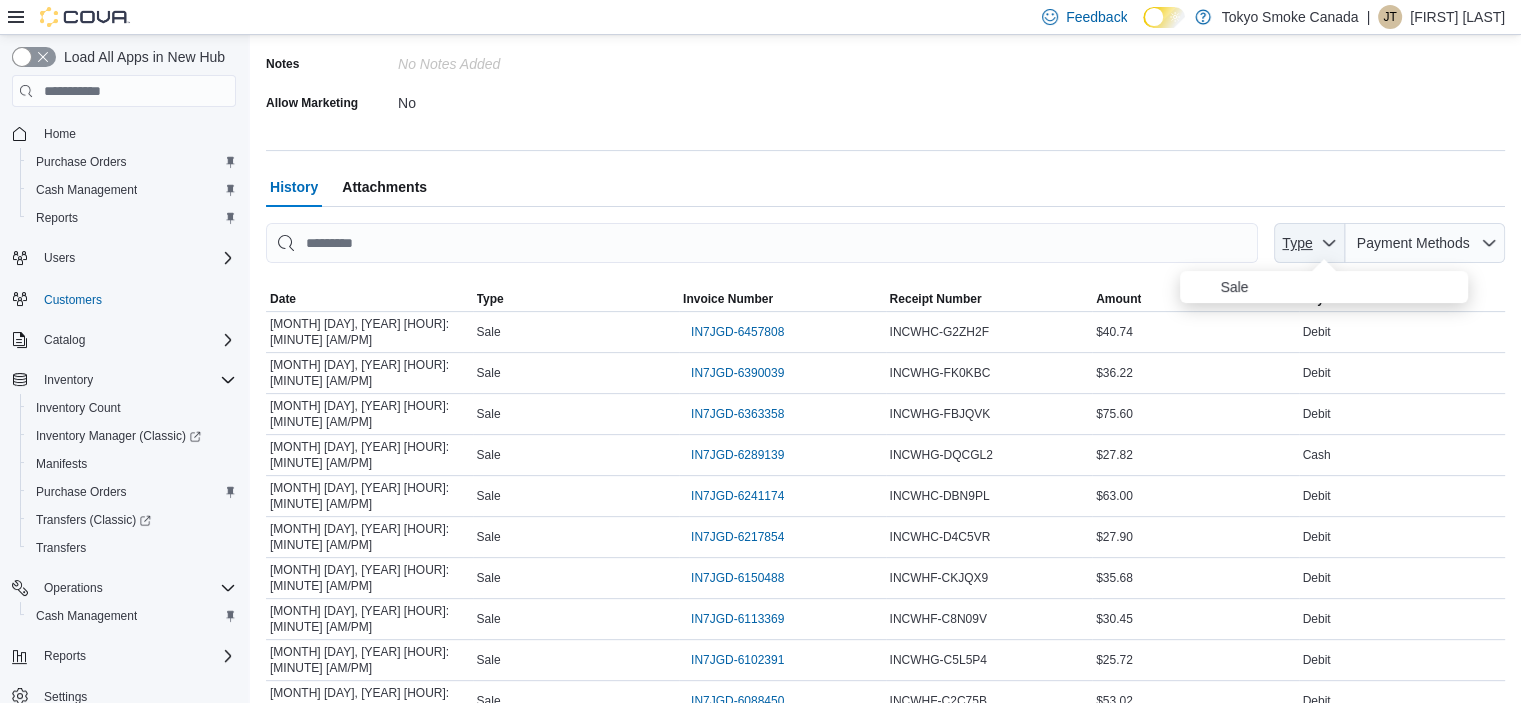 click on "Type" at bounding box center [1297, 243] 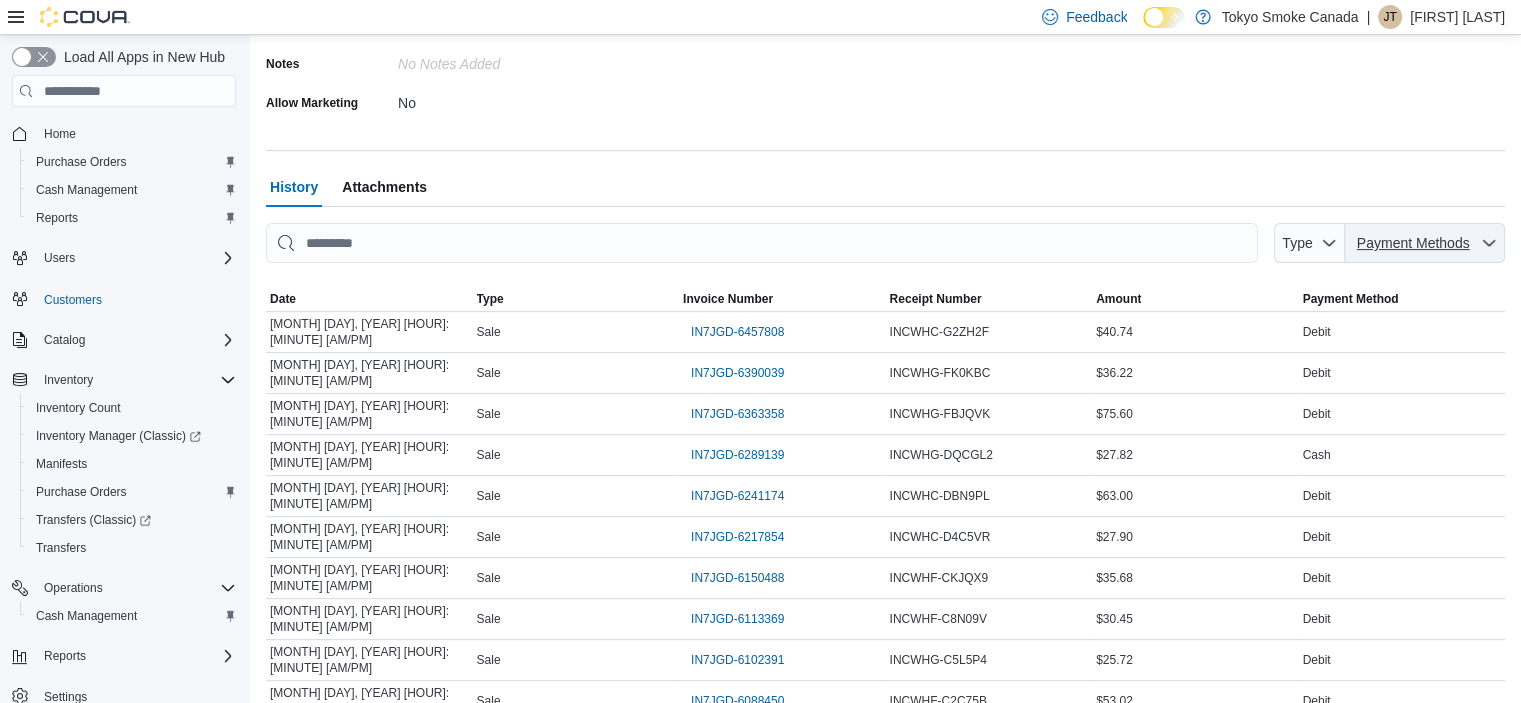 click on "Payment Methods" at bounding box center (1413, 243) 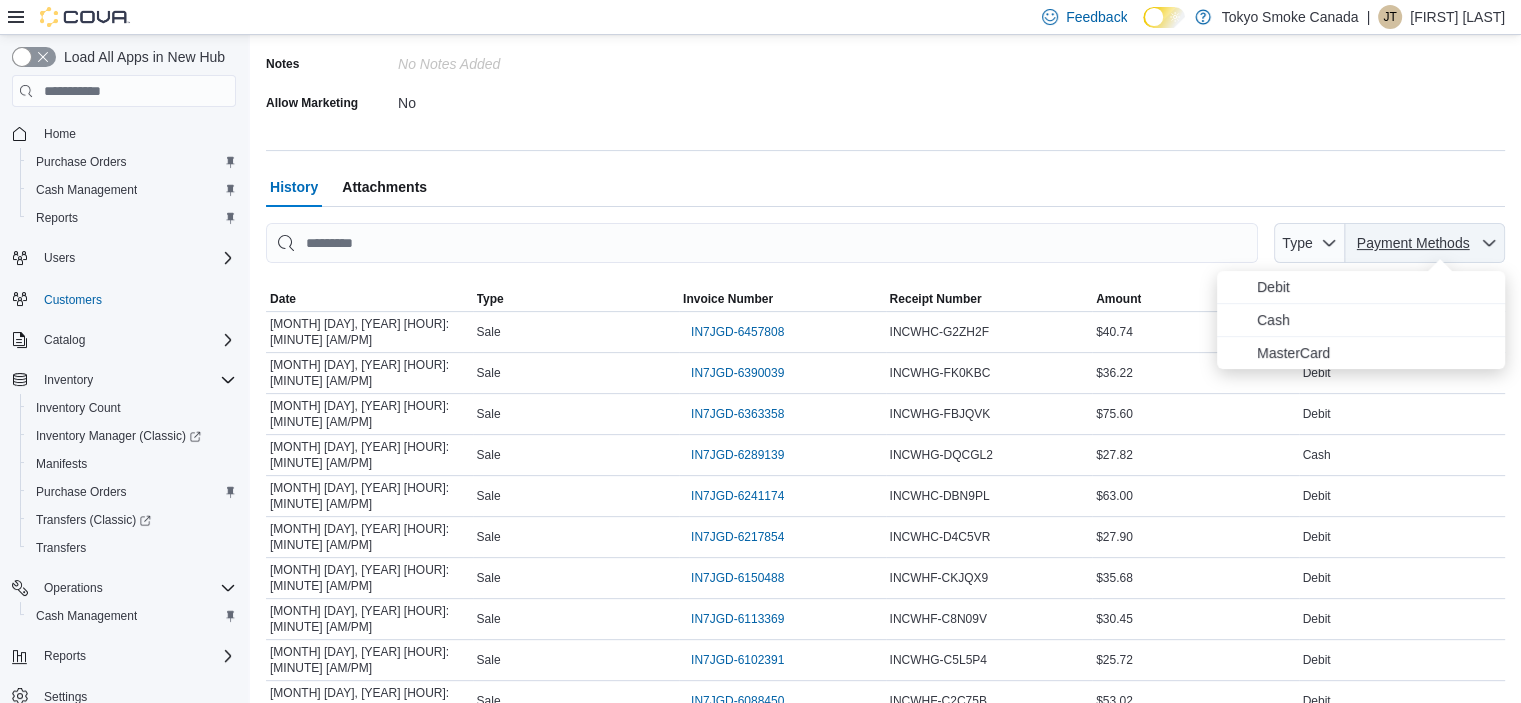 click on "Payment Methods" at bounding box center [1413, 243] 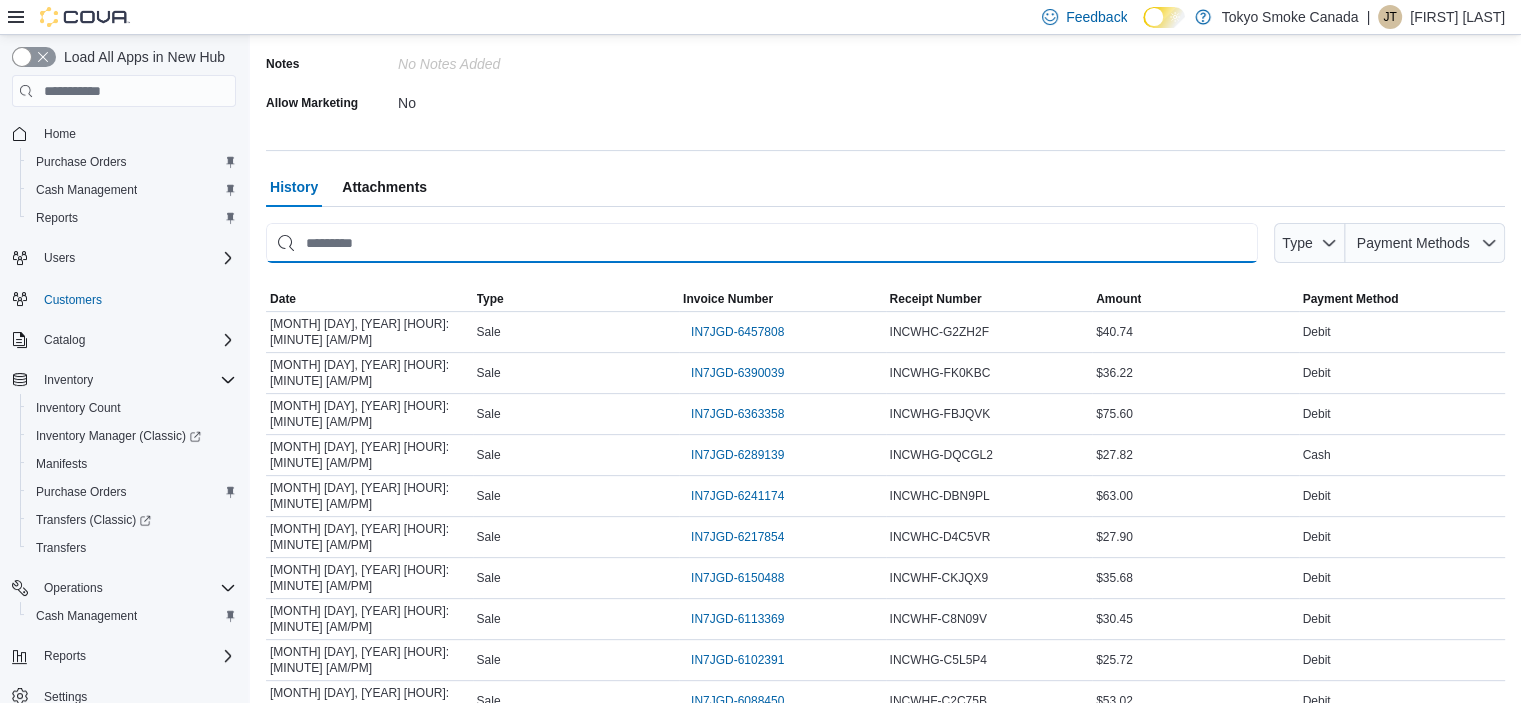click at bounding box center (762, 243) 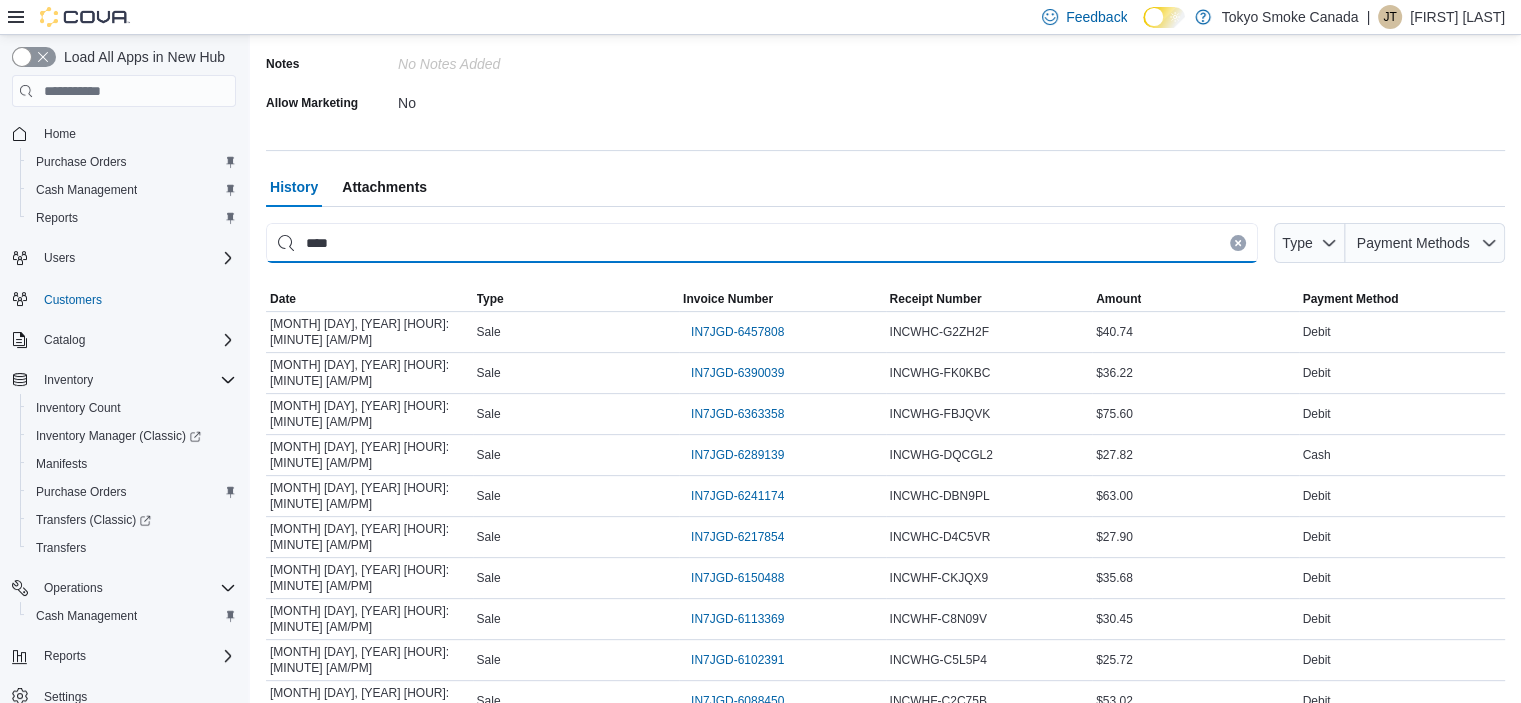 scroll, scrollTop: 188, scrollLeft: 0, axis: vertical 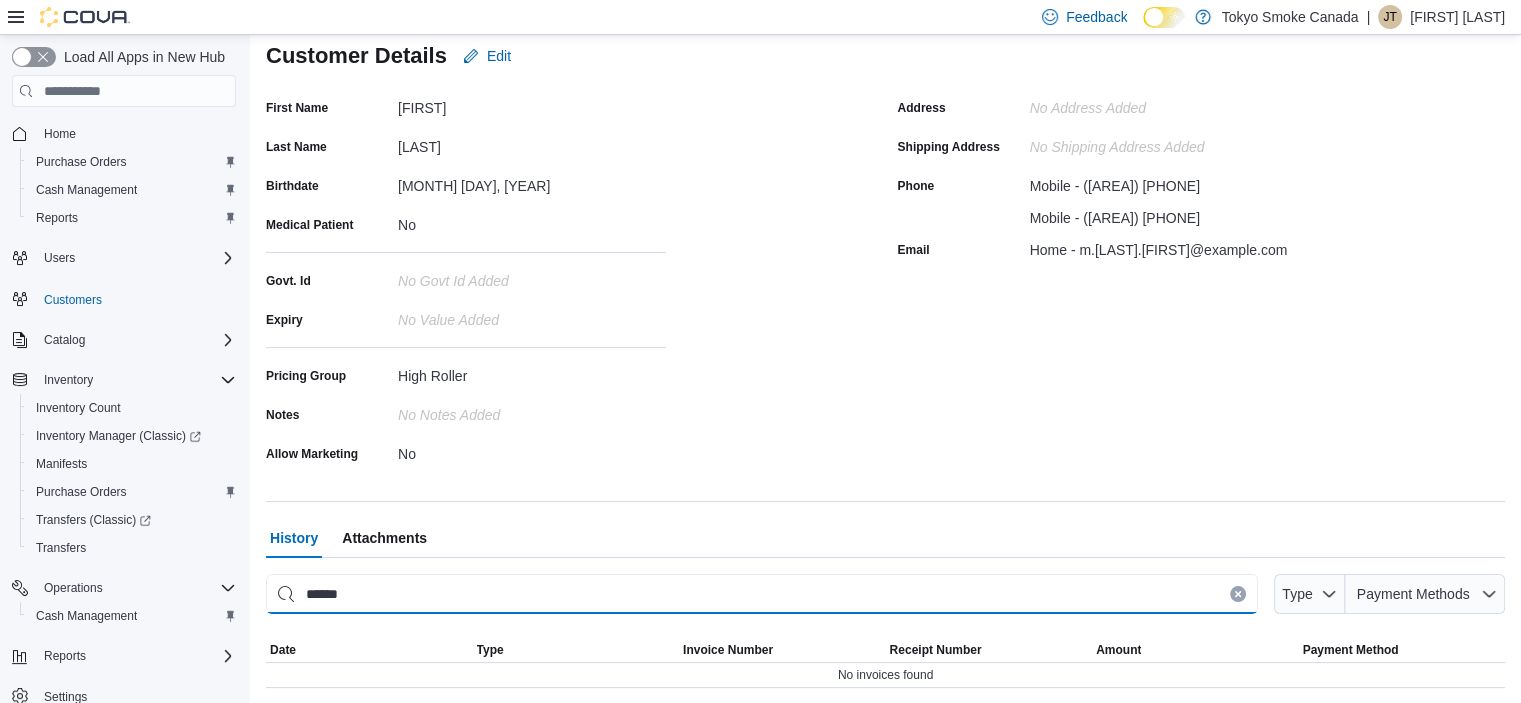 click on "******" at bounding box center (762, 594) 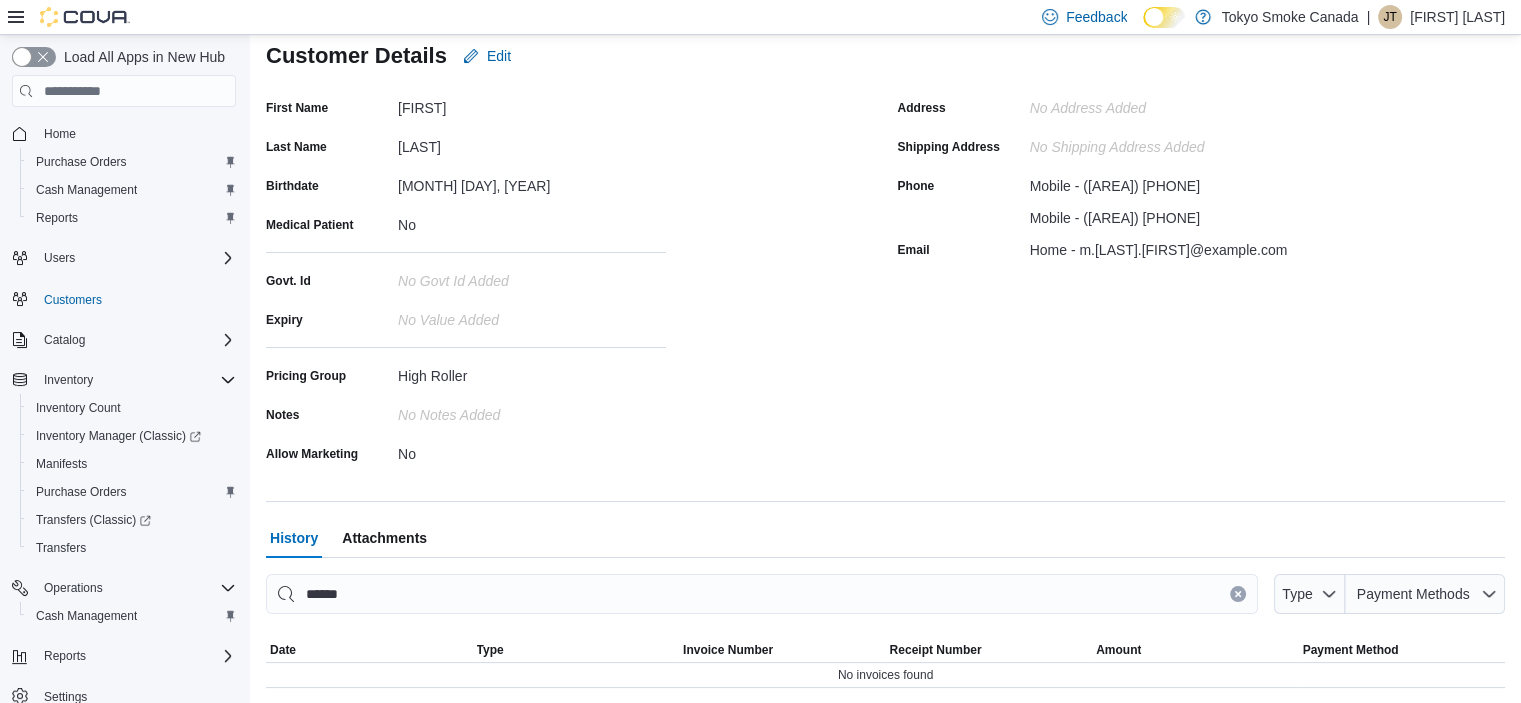click at bounding box center (1238, 594) 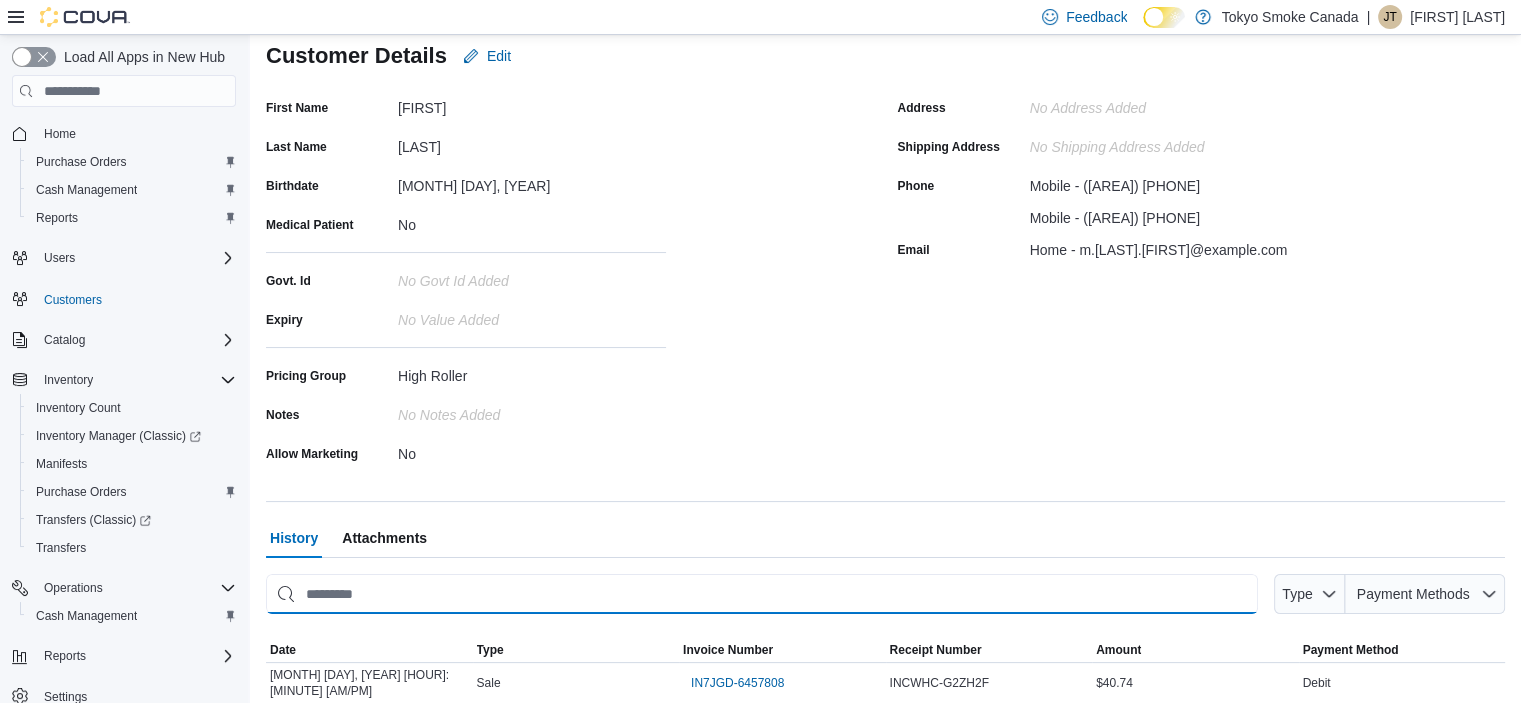 scroll, scrollTop: 539, scrollLeft: 0, axis: vertical 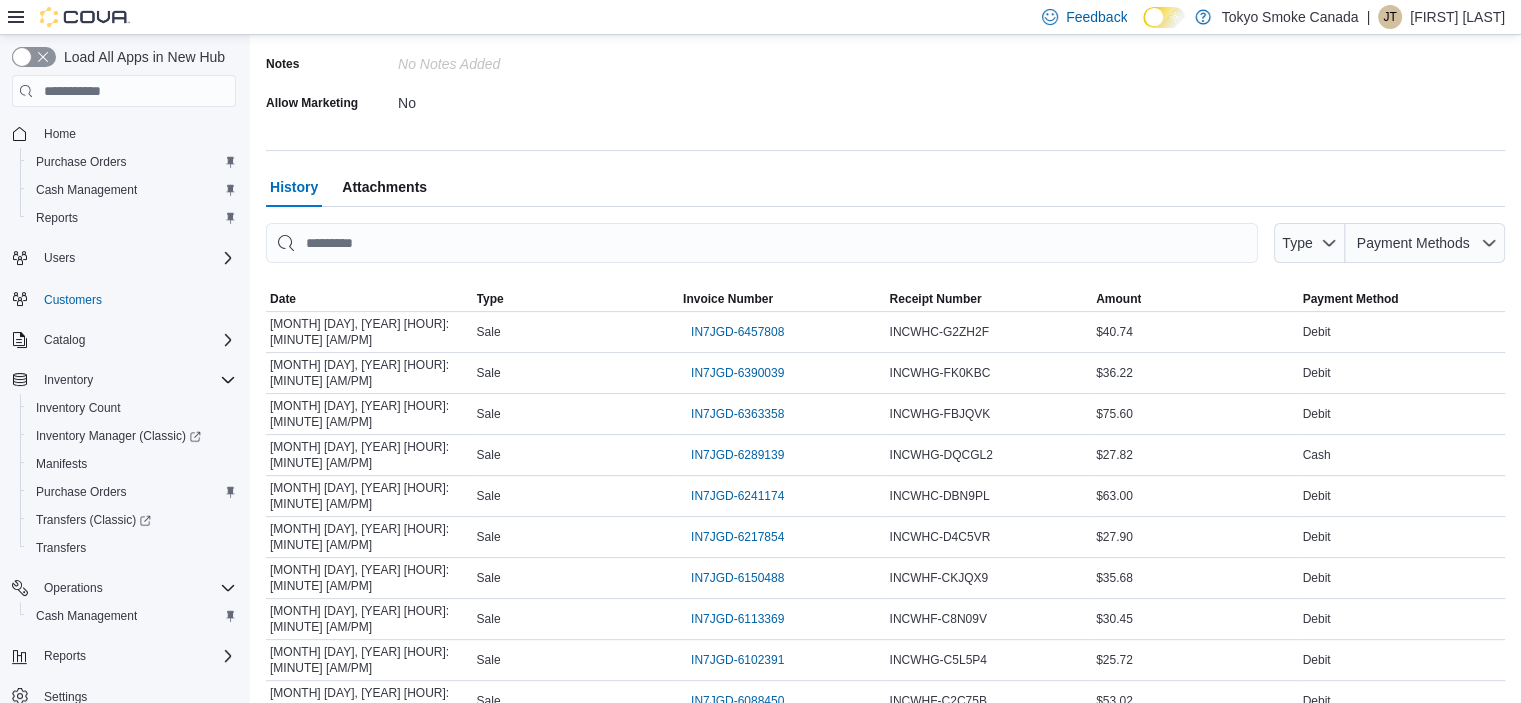 click on "Rows per page :  10" at bounding box center [322, 754] 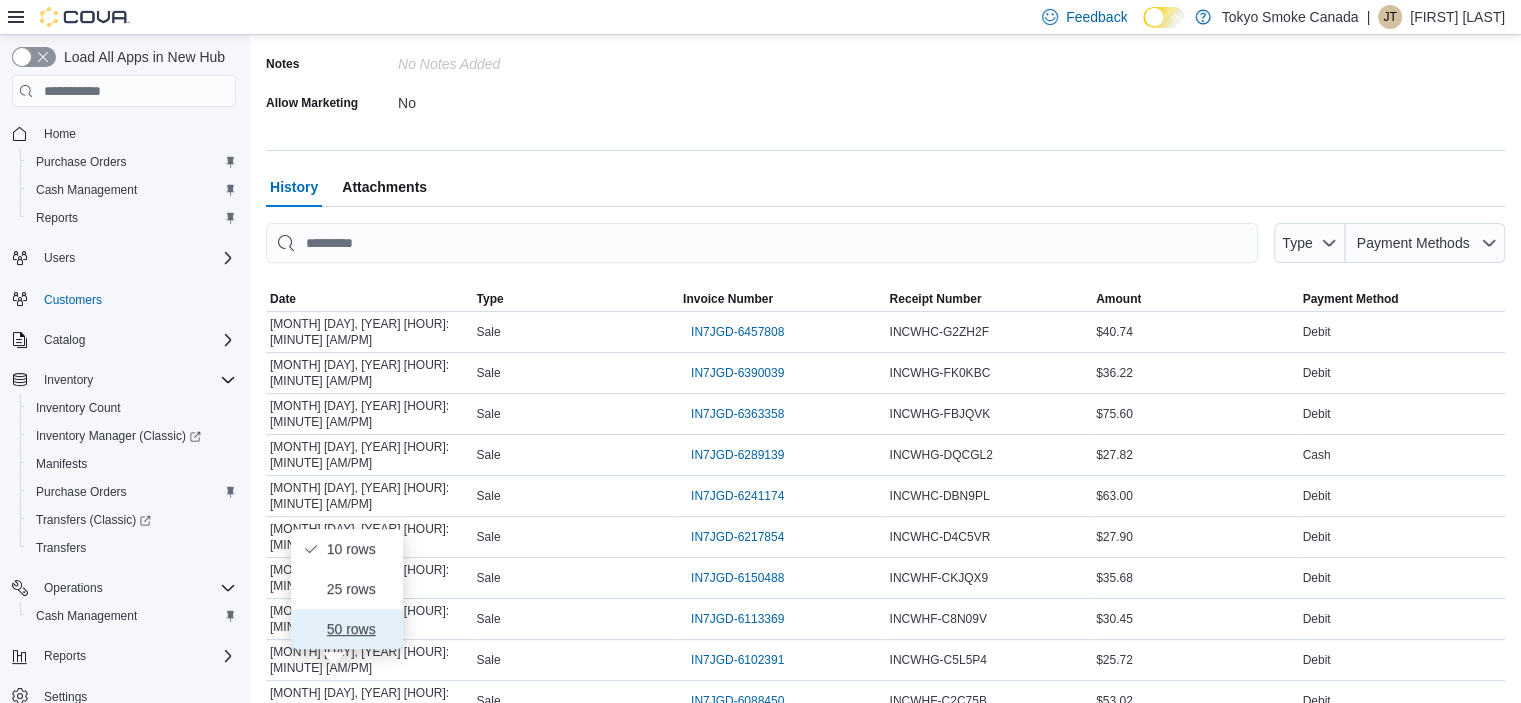 click on "50 rows" at bounding box center [359, 629] 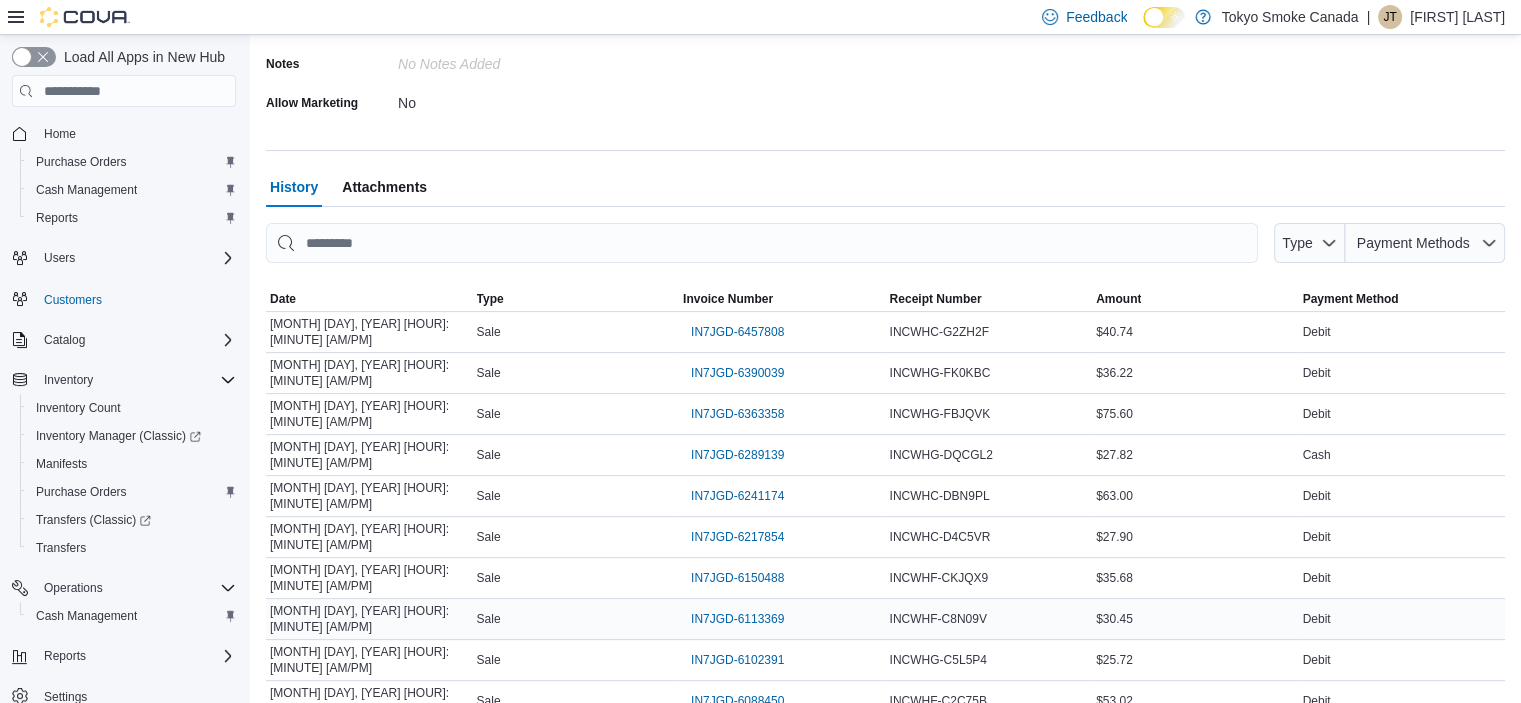 scroll, scrollTop: 939, scrollLeft: 0, axis: vertical 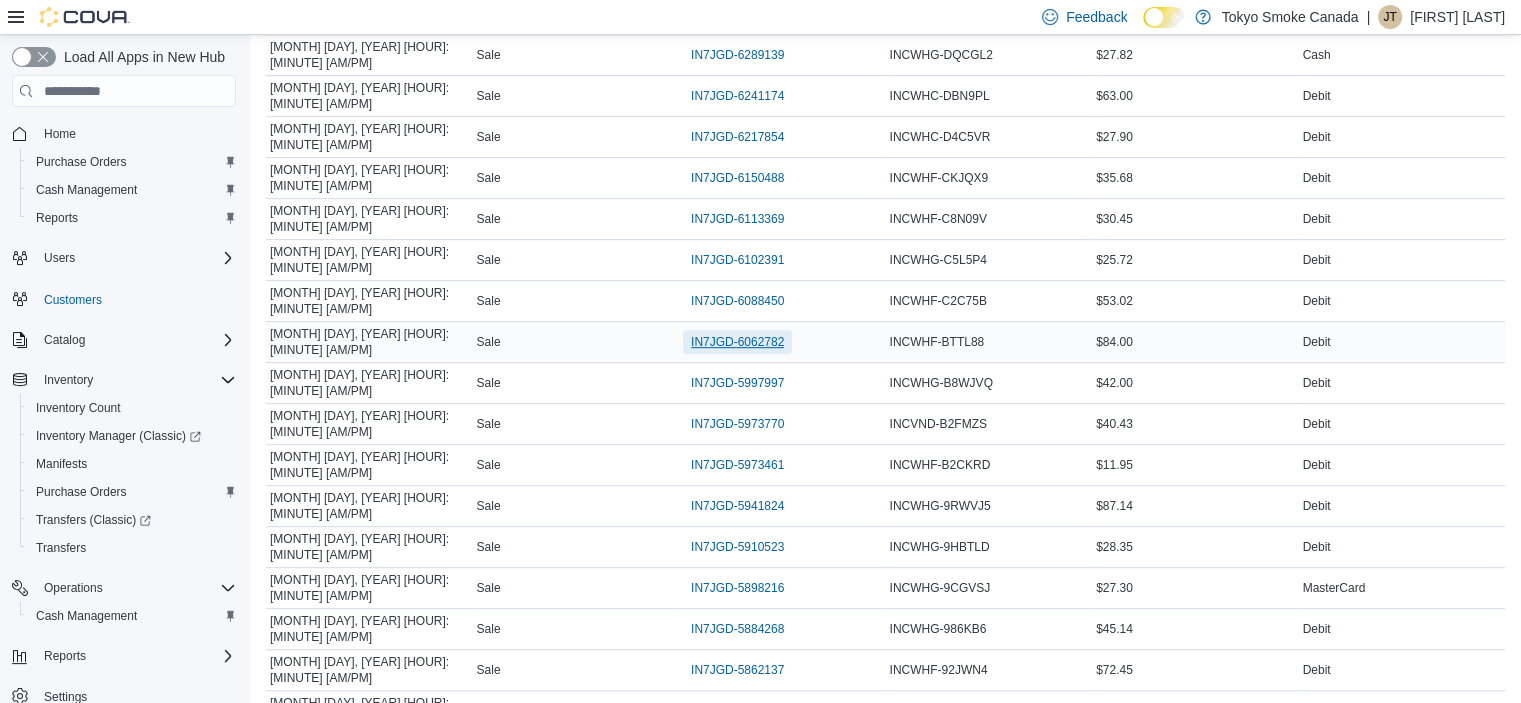 click on "IN7JGD-6062782" at bounding box center [737, 342] 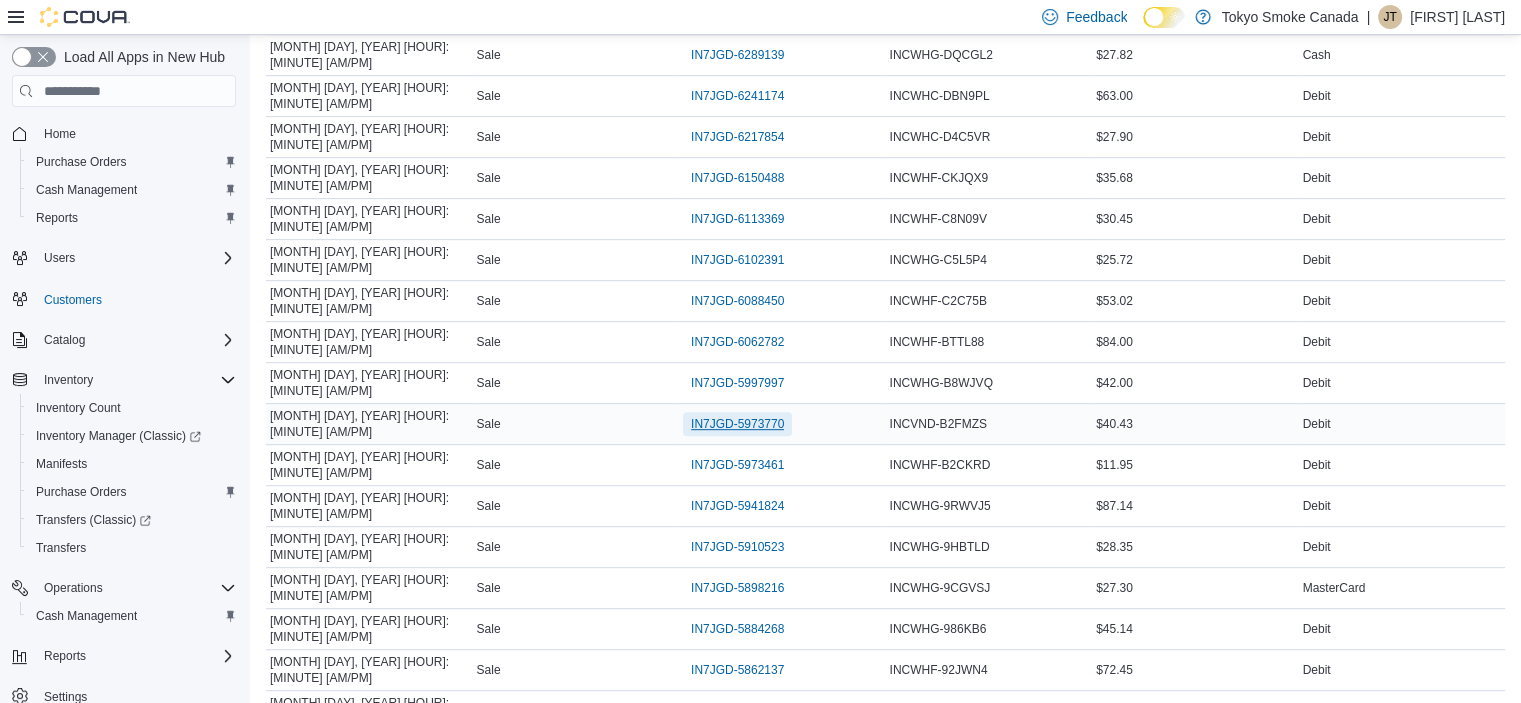 click on "IN7JGD-5973770" at bounding box center (737, 424) 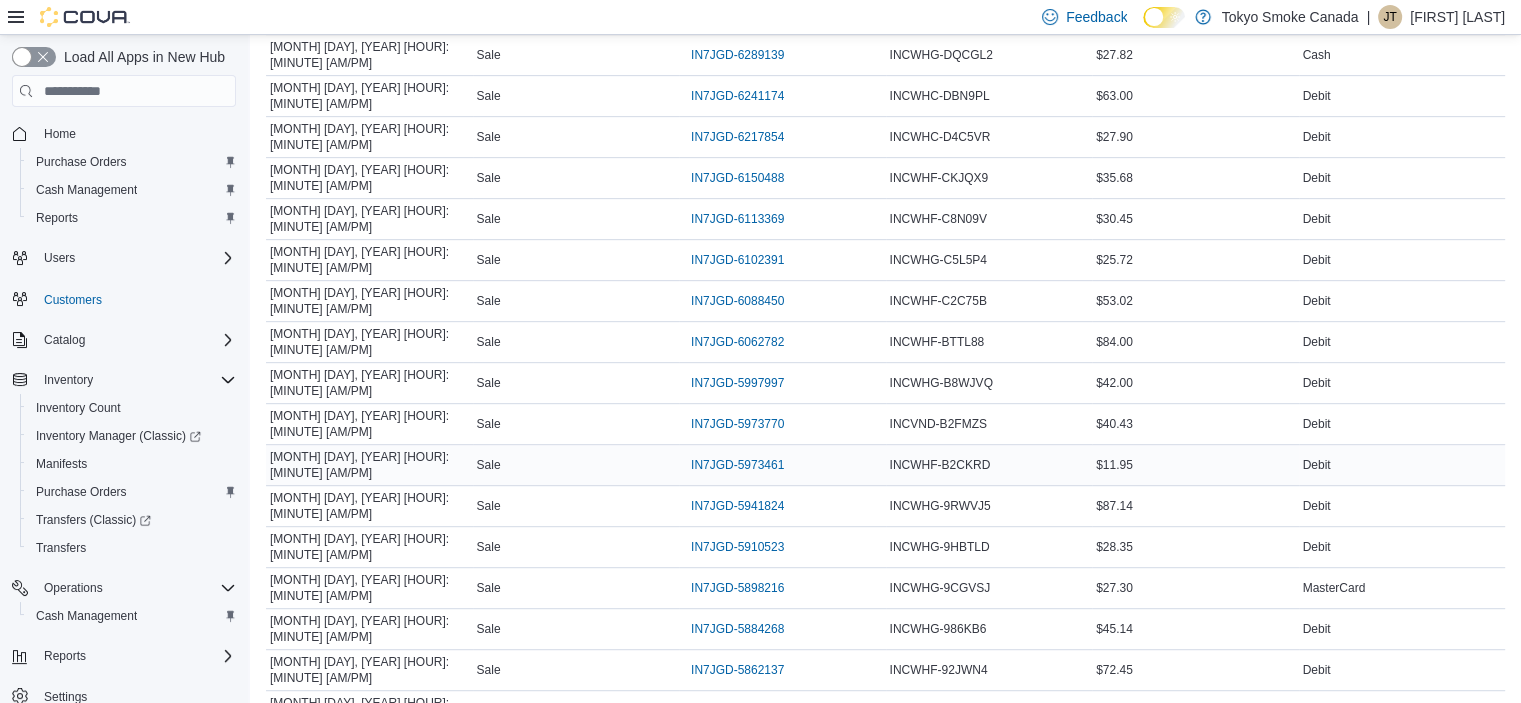 click on "IN7JGD-5973461" at bounding box center [782, 465] 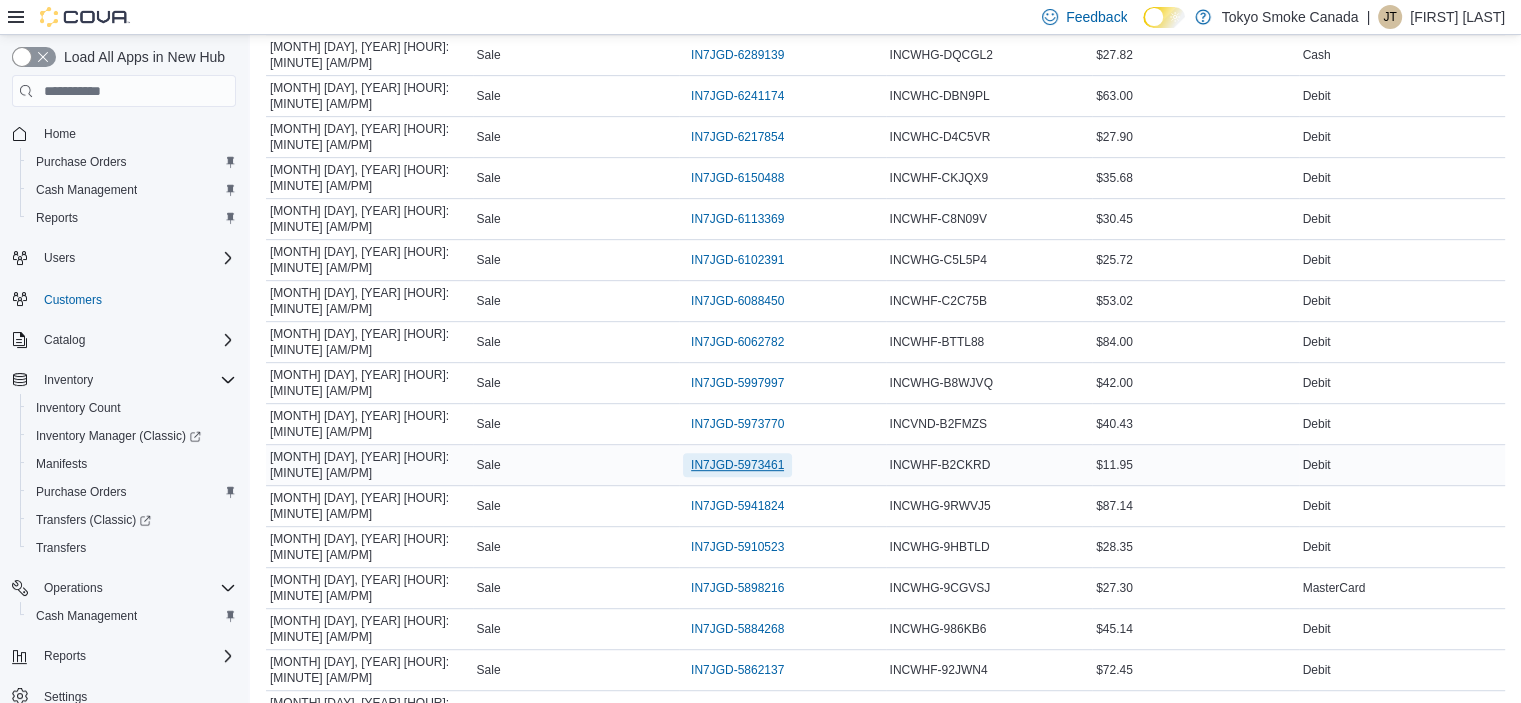 click on "IN7JGD-5973461" at bounding box center [737, 465] 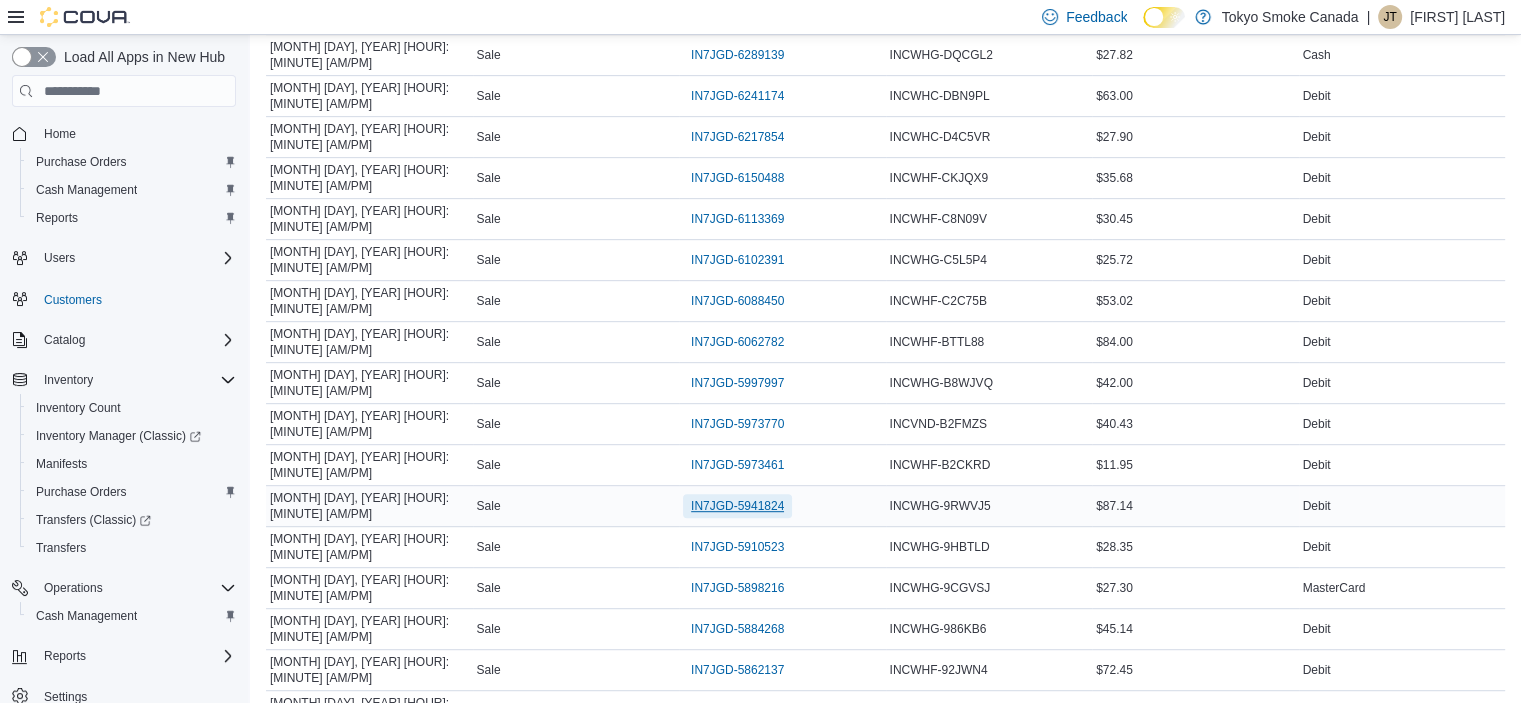 click on "IN7JGD-5941824" at bounding box center (737, 506) 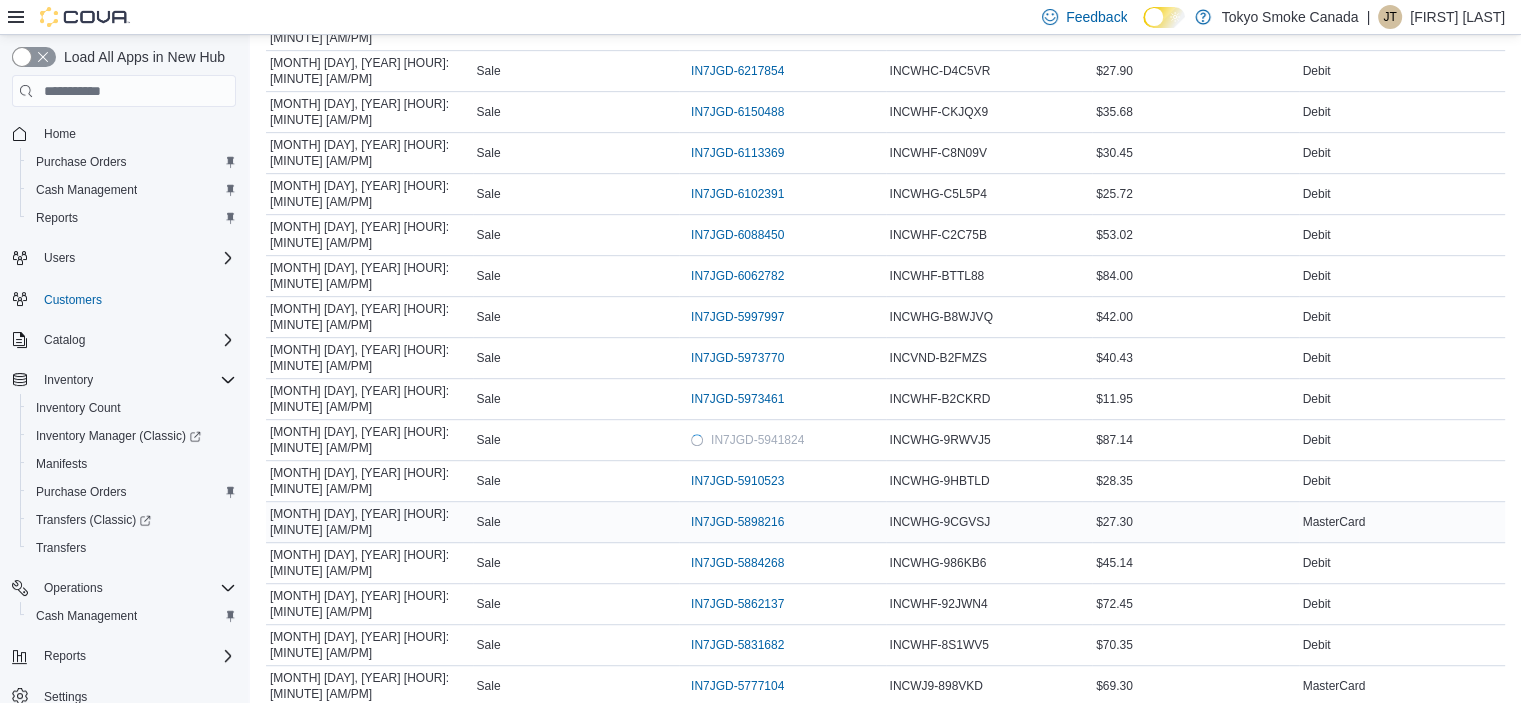 scroll, scrollTop: 1039, scrollLeft: 0, axis: vertical 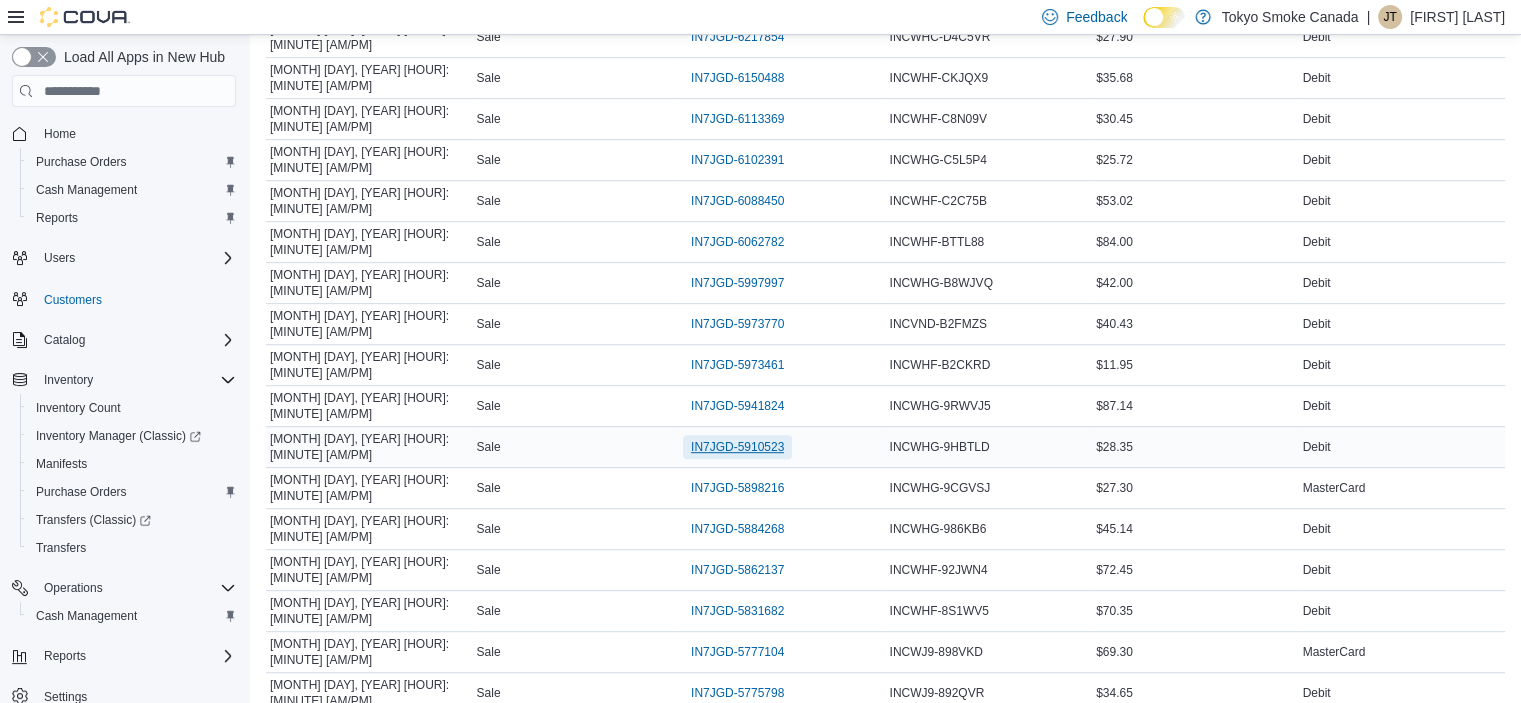 click on "IN7JGD-5910523" at bounding box center [737, 447] 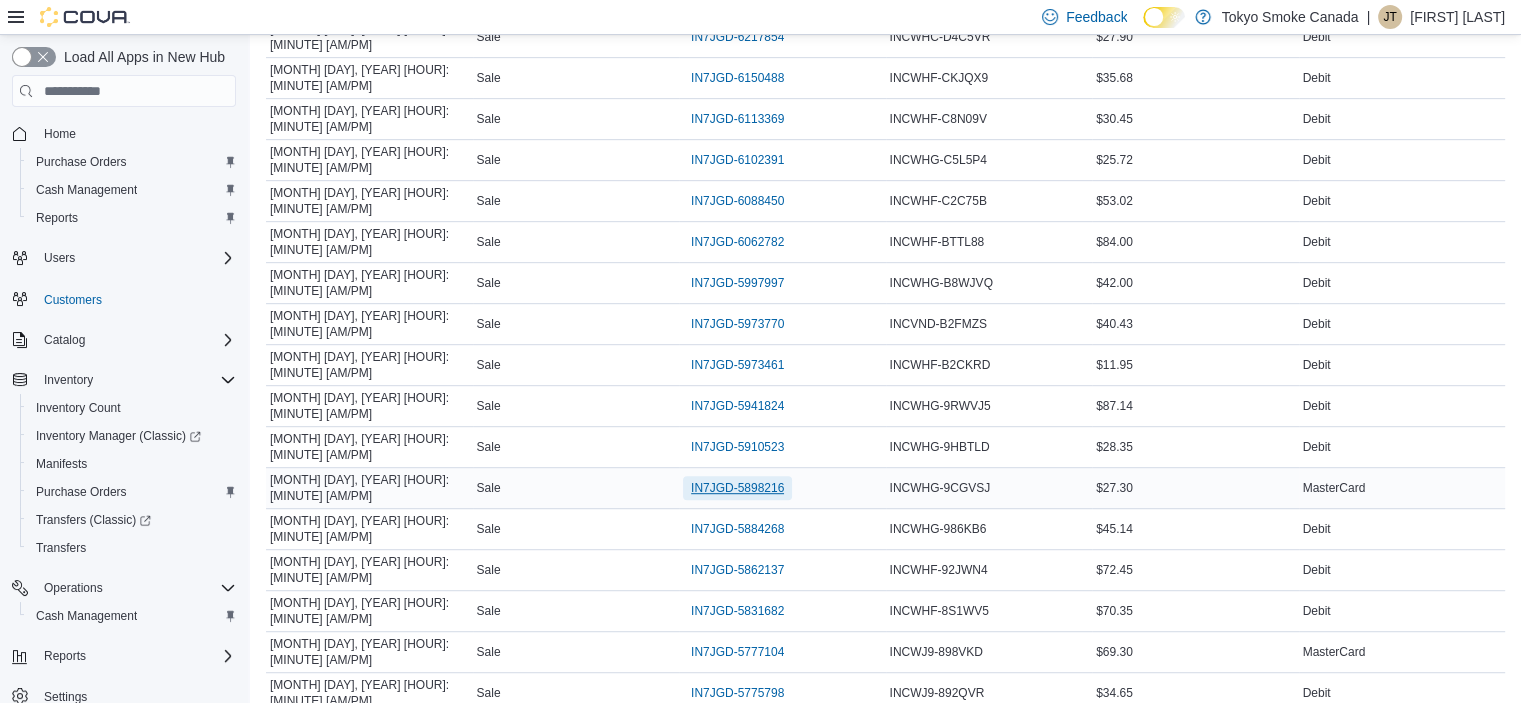 click on "IN7JGD-5898216" at bounding box center (737, 488) 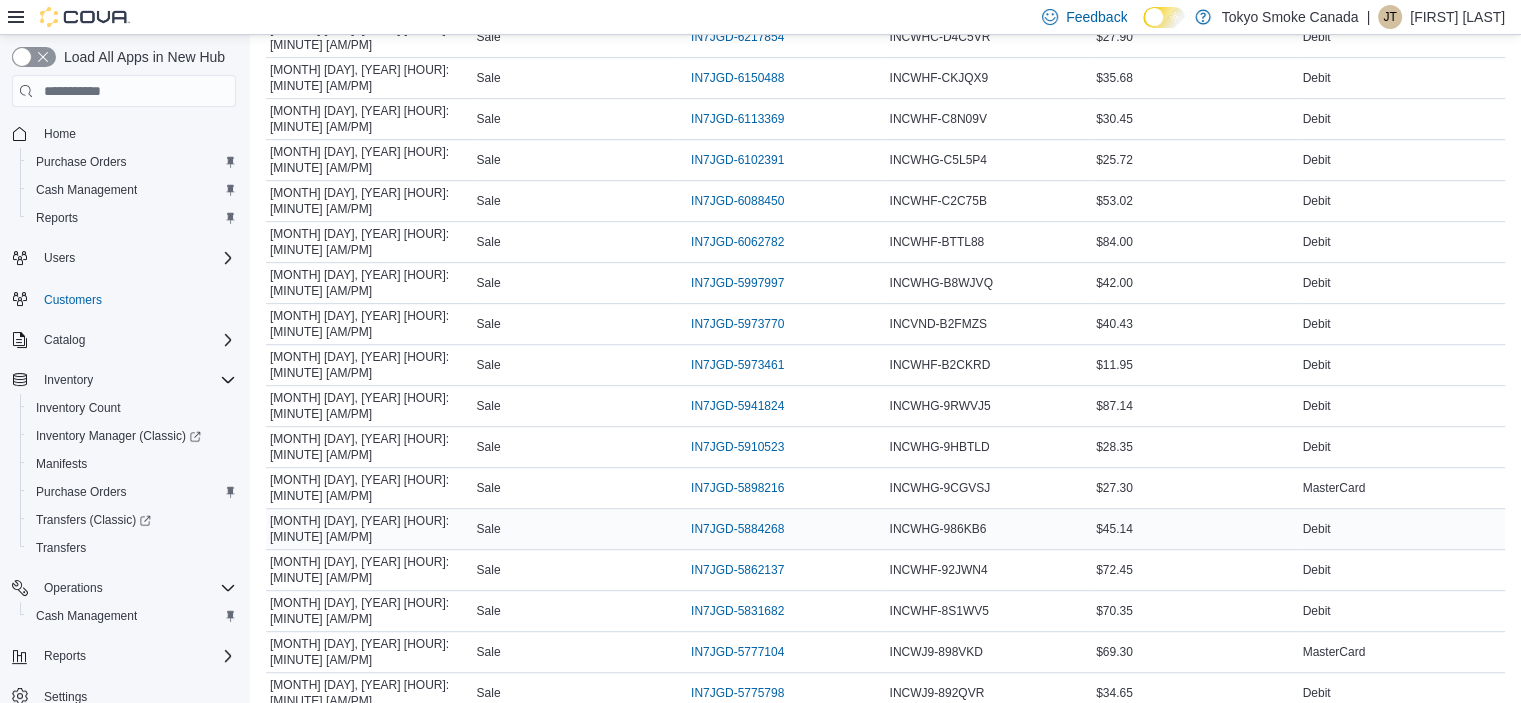 drag, startPoint x: 616, startPoint y: 357, endPoint x: 565, endPoint y: 387, distance: 59.16925 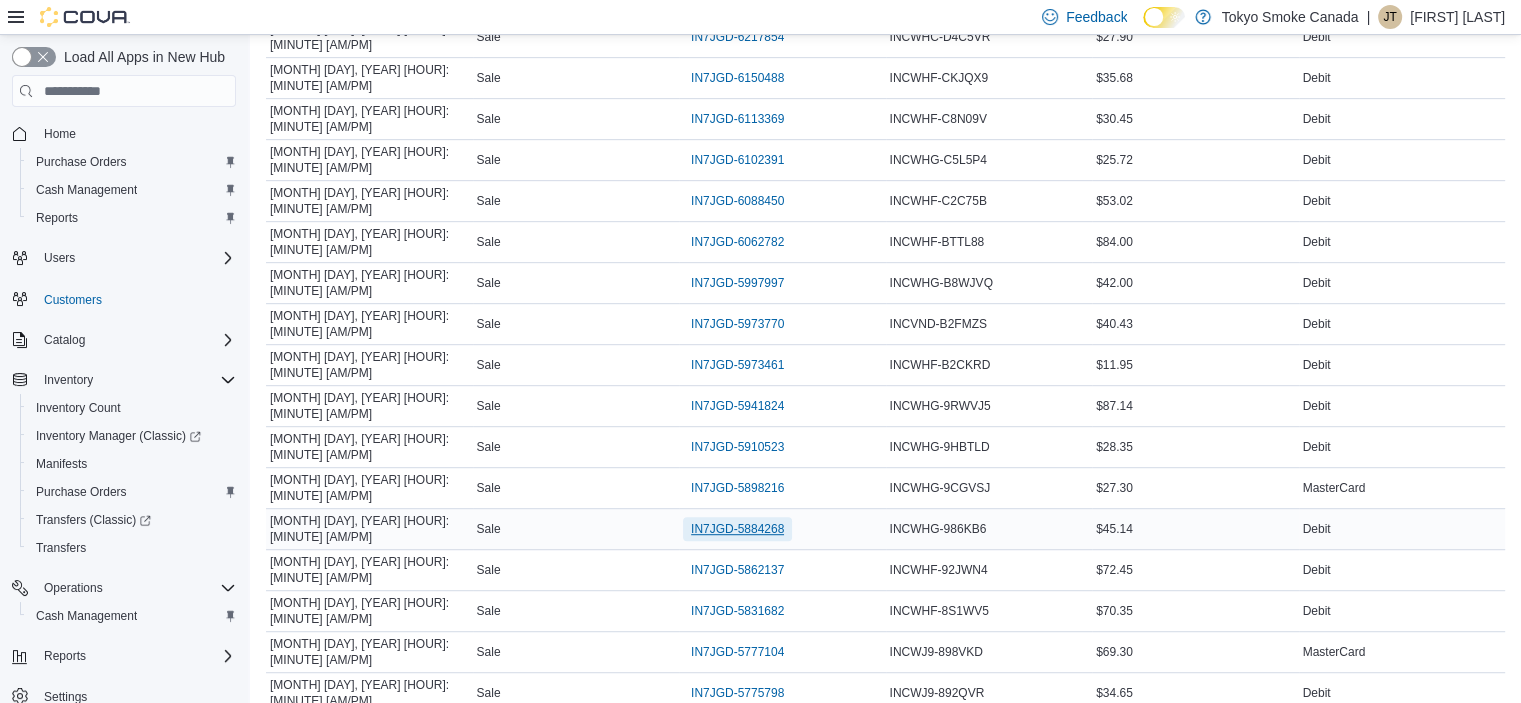 click on "IN7JGD-5884268" at bounding box center [737, 529] 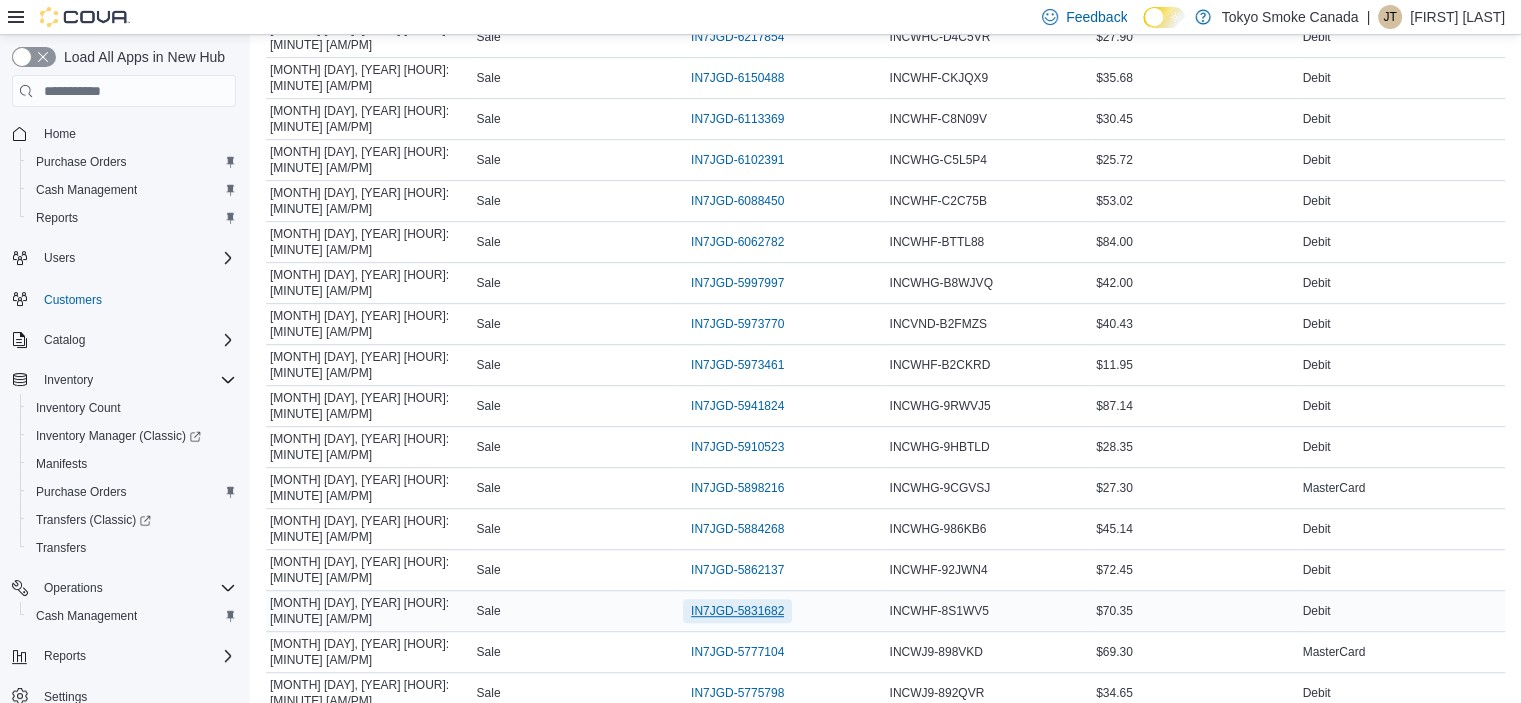 click on "IN7JGD-5831682" at bounding box center (737, 611) 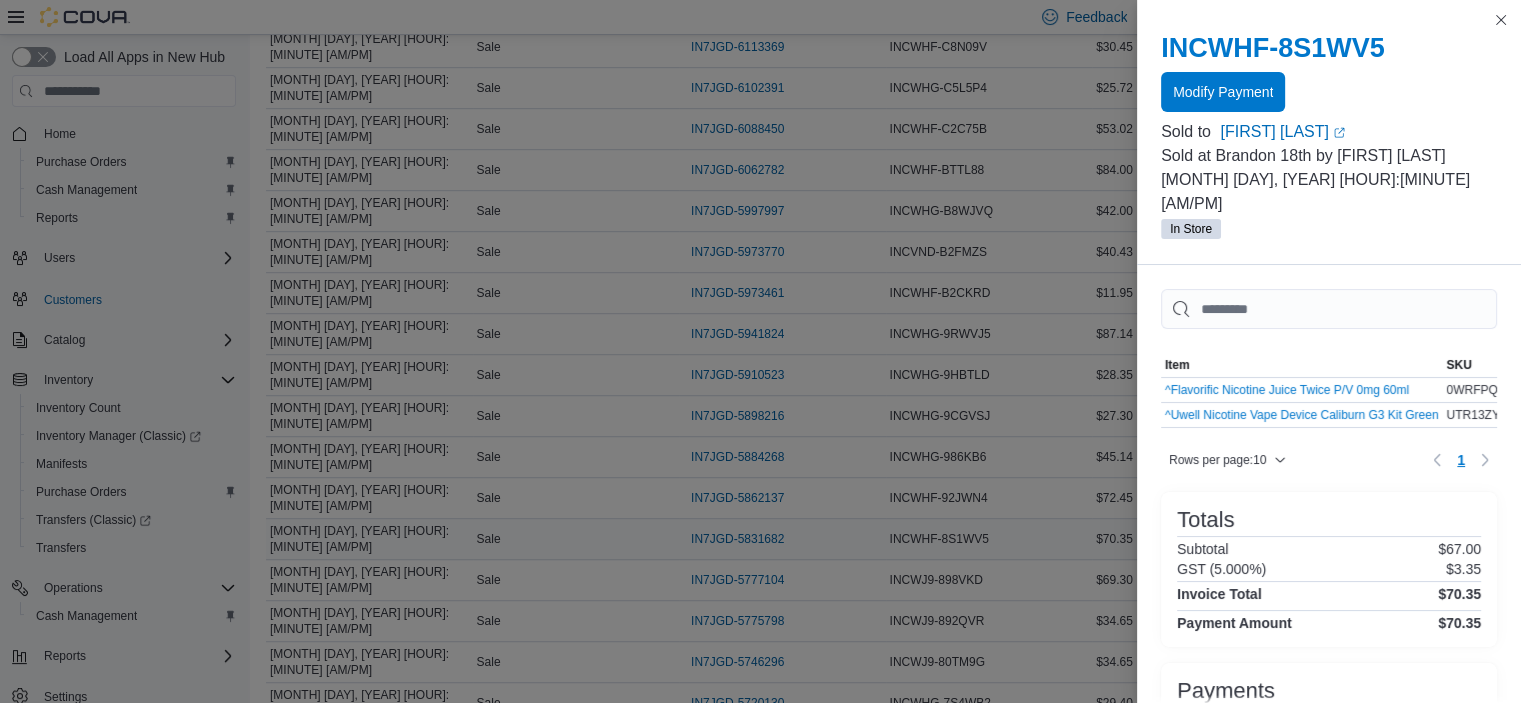 scroll, scrollTop: 1239, scrollLeft: 0, axis: vertical 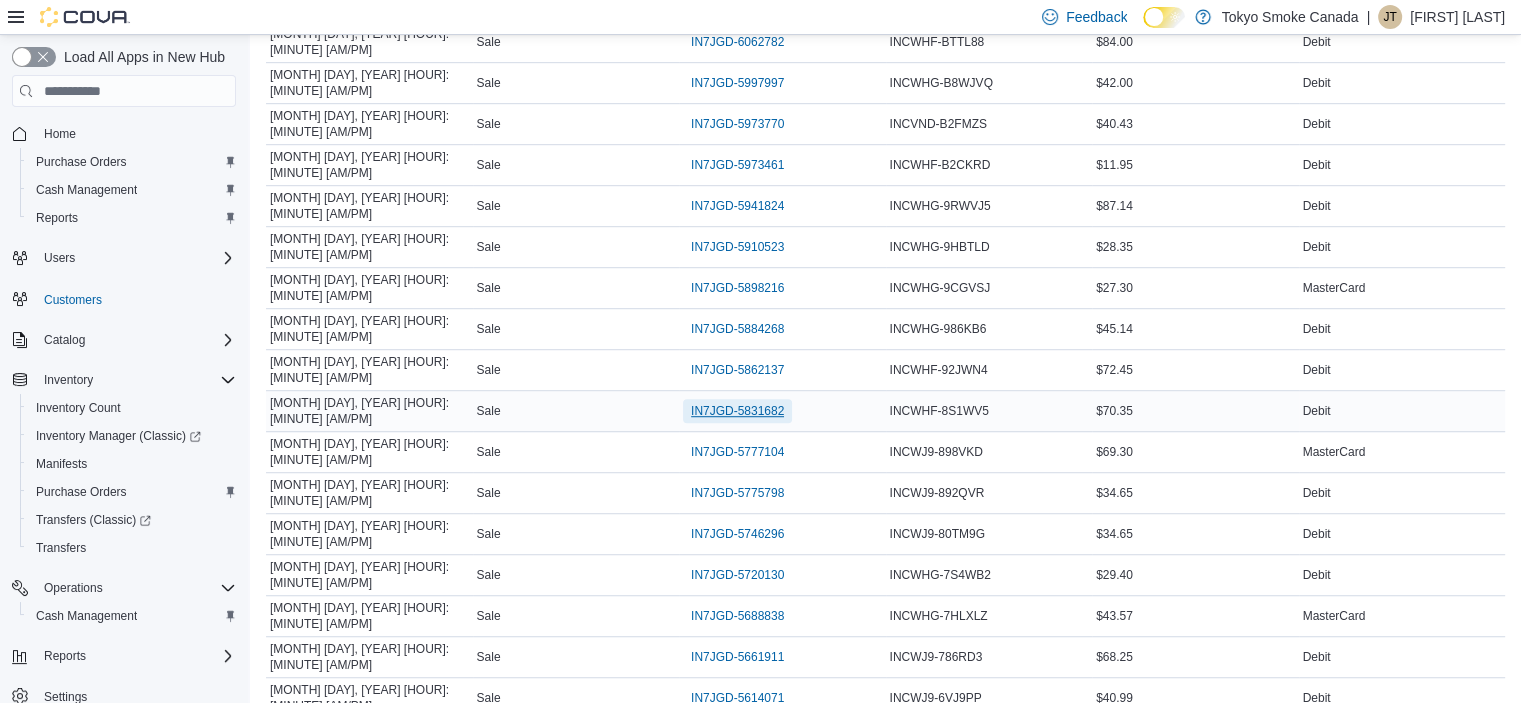 click on "IN7JGD-5831682" at bounding box center [737, 411] 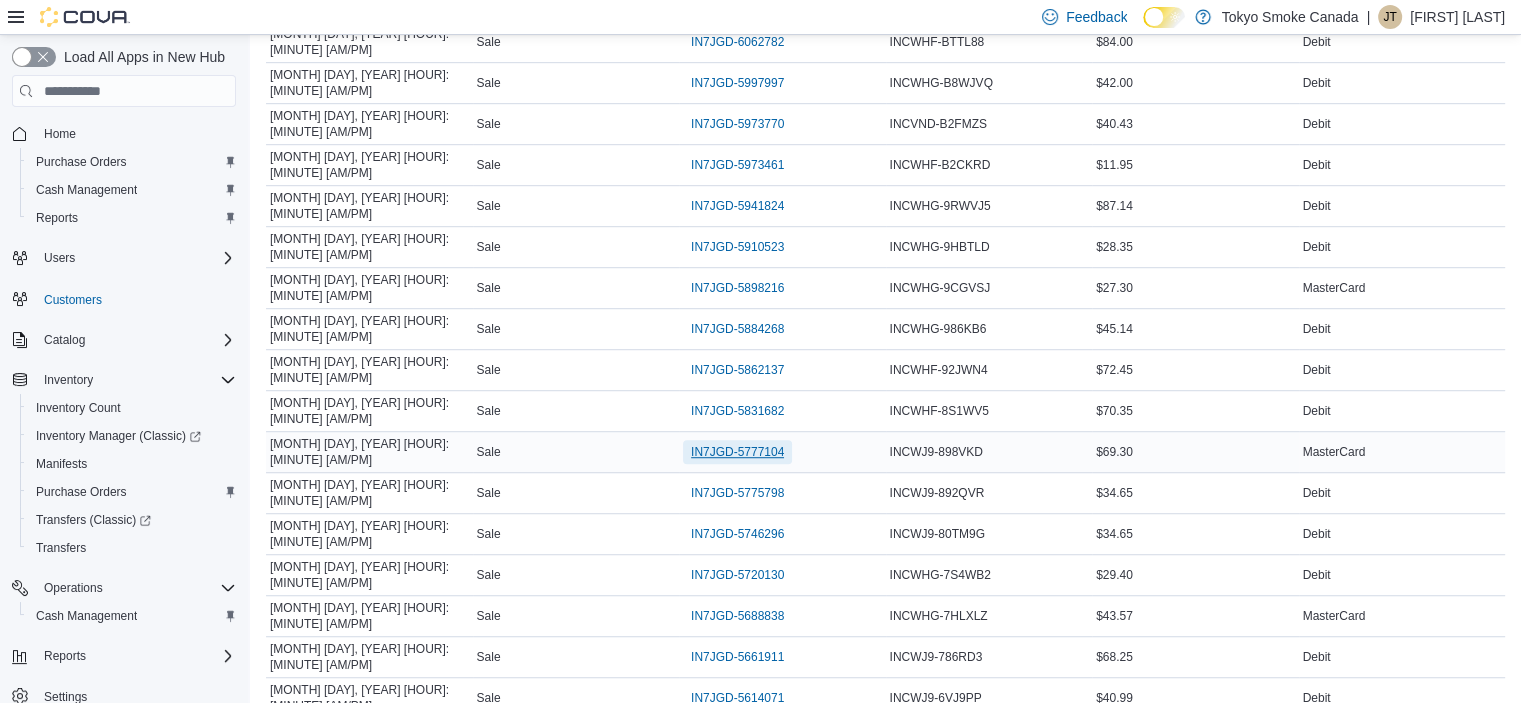 click on "IN7JGD-5777104" at bounding box center [737, 452] 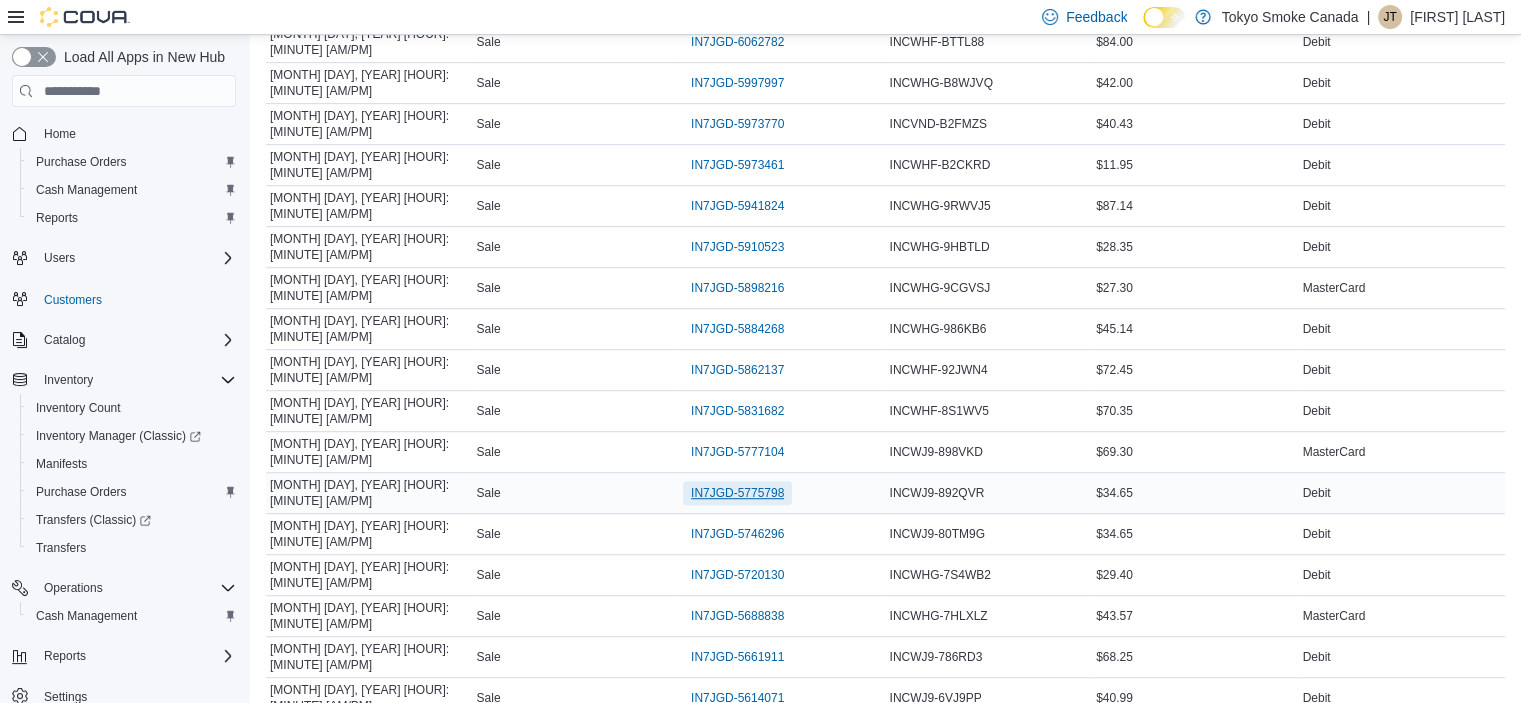 click on "IN7JGD-5775798" at bounding box center [737, 493] 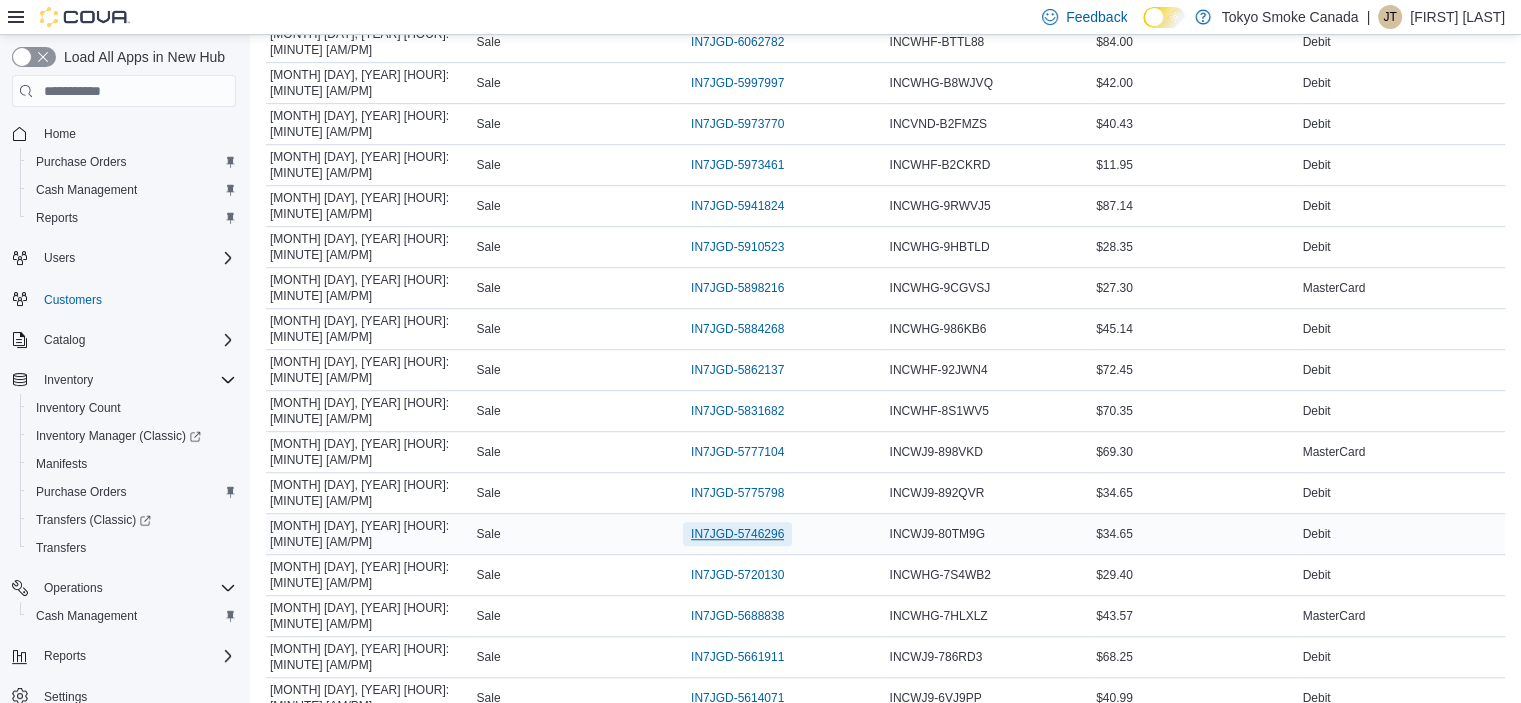 click on "IN7JGD-5746296" at bounding box center (737, 534) 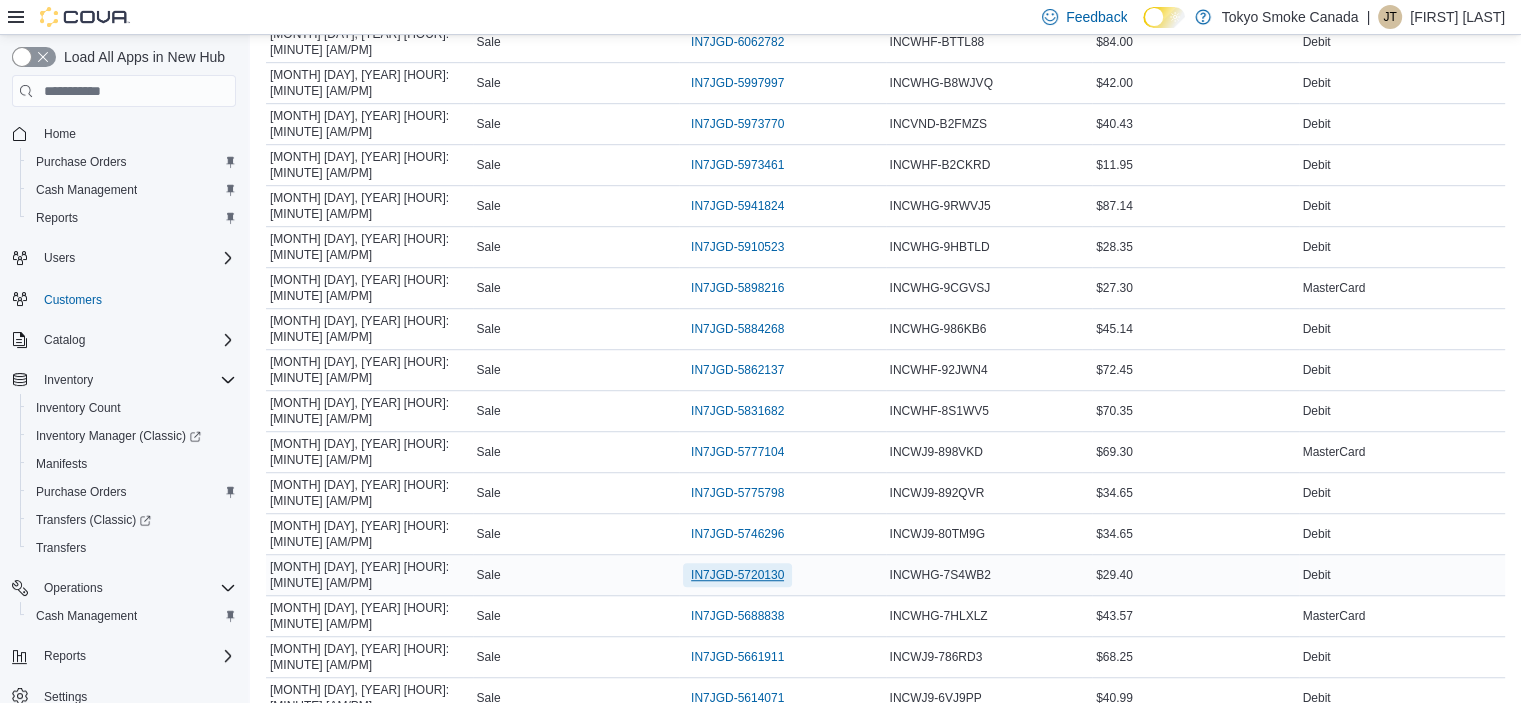 click on "IN7JGD-5720130" at bounding box center [737, 575] 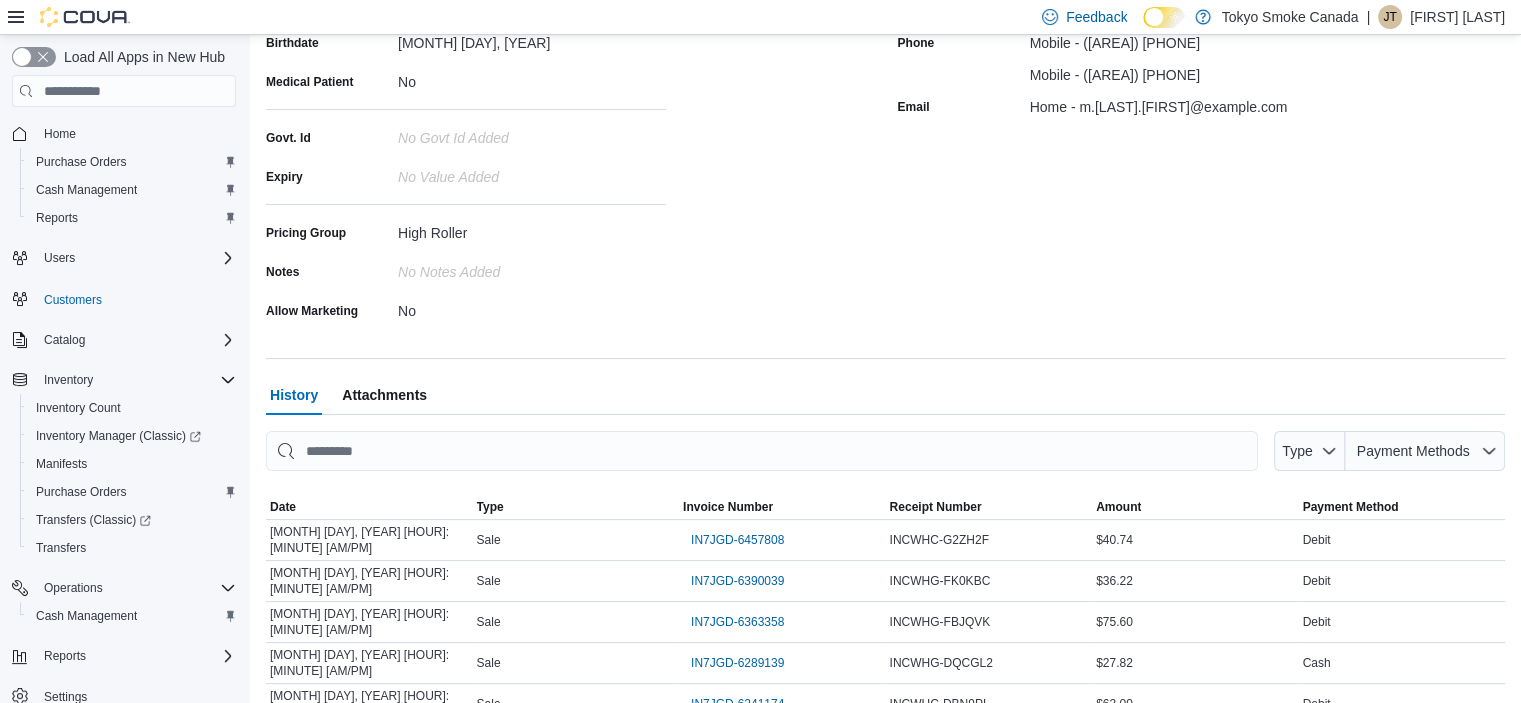 scroll, scrollTop: 139, scrollLeft: 0, axis: vertical 